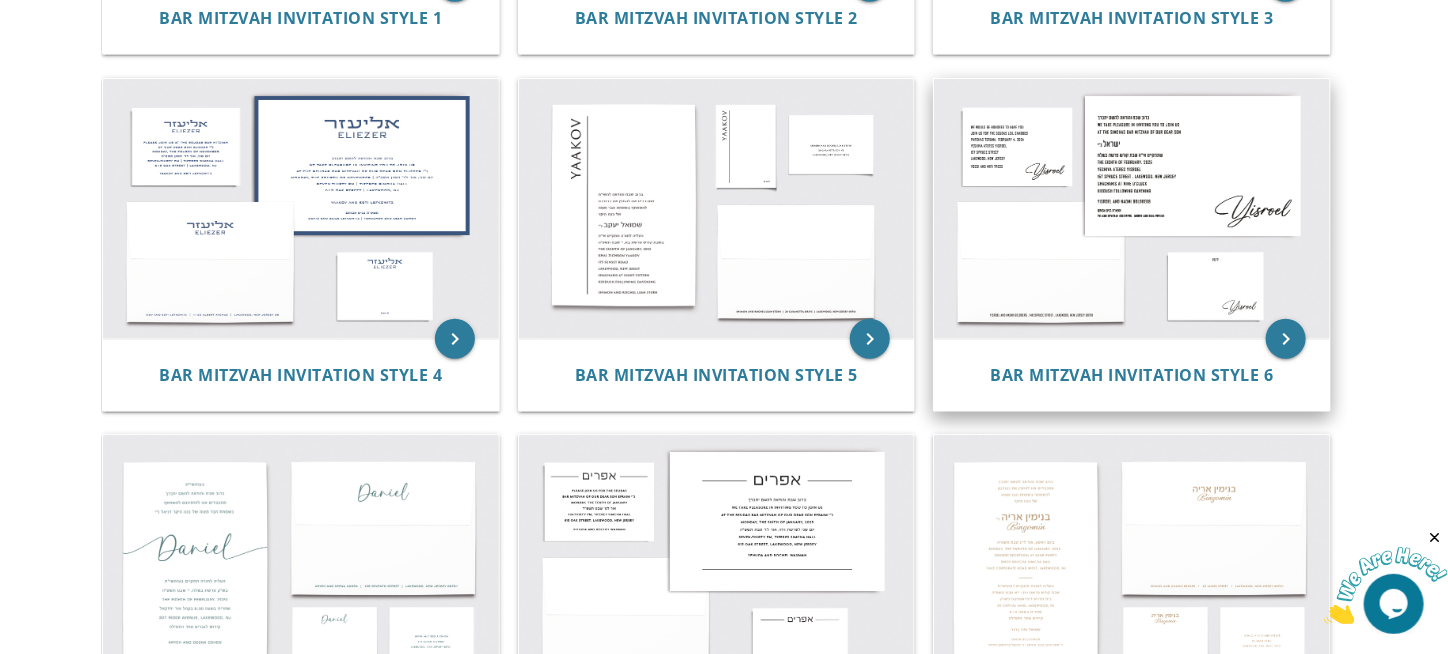 scroll, scrollTop: 0, scrollLeft: 0, axis: both 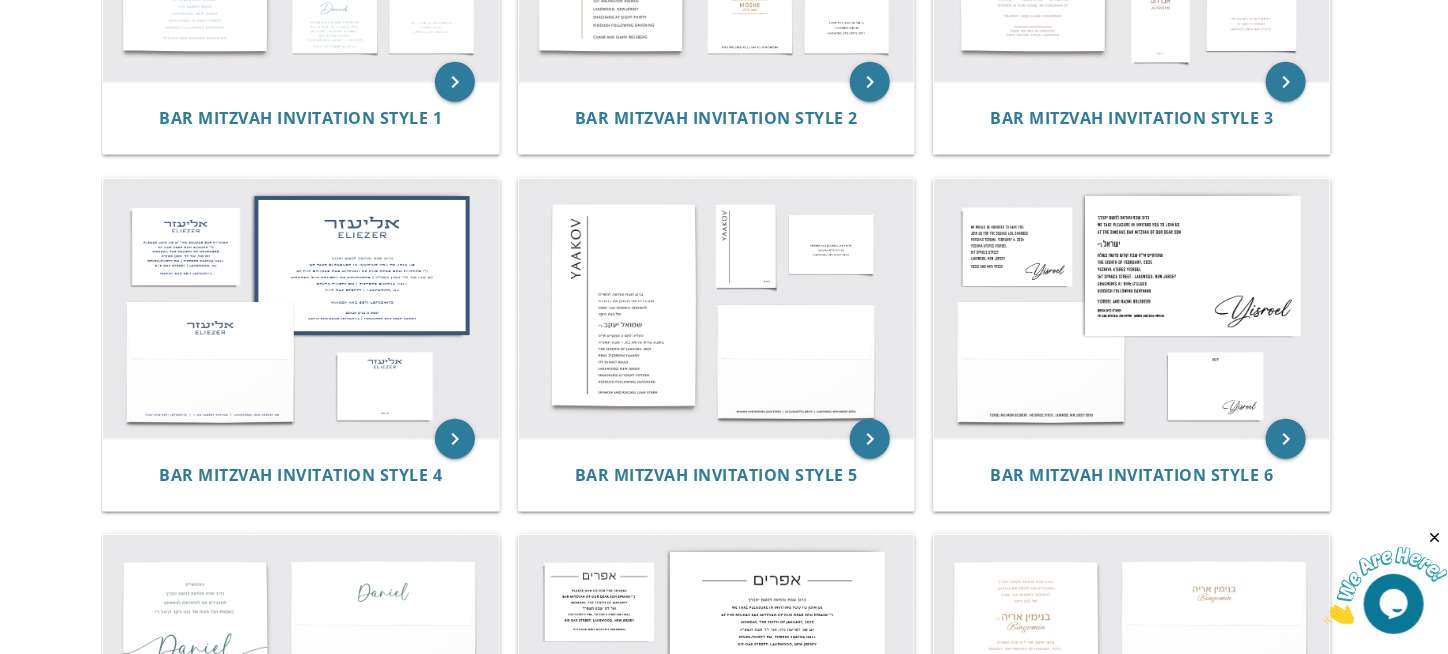 click on "My Cart
Total:
View Cart   Item(s)
Submit
My Cart
Total:
View Cart   Item(s)
Login / Register
|" at bounding box center [724, 1229] 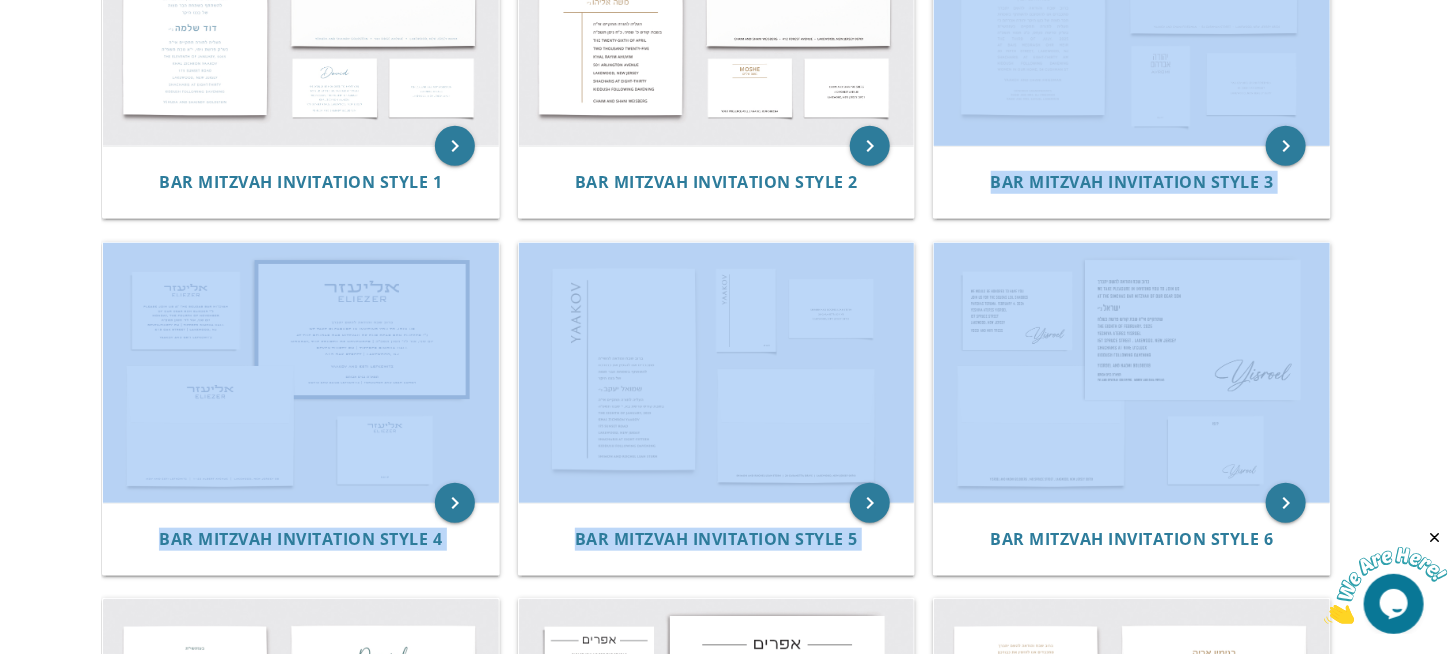 drag, startPoint x: 1434, startPoint y: 308, endPoint x: 1462, endPoint y: -5, distance: 314.2499 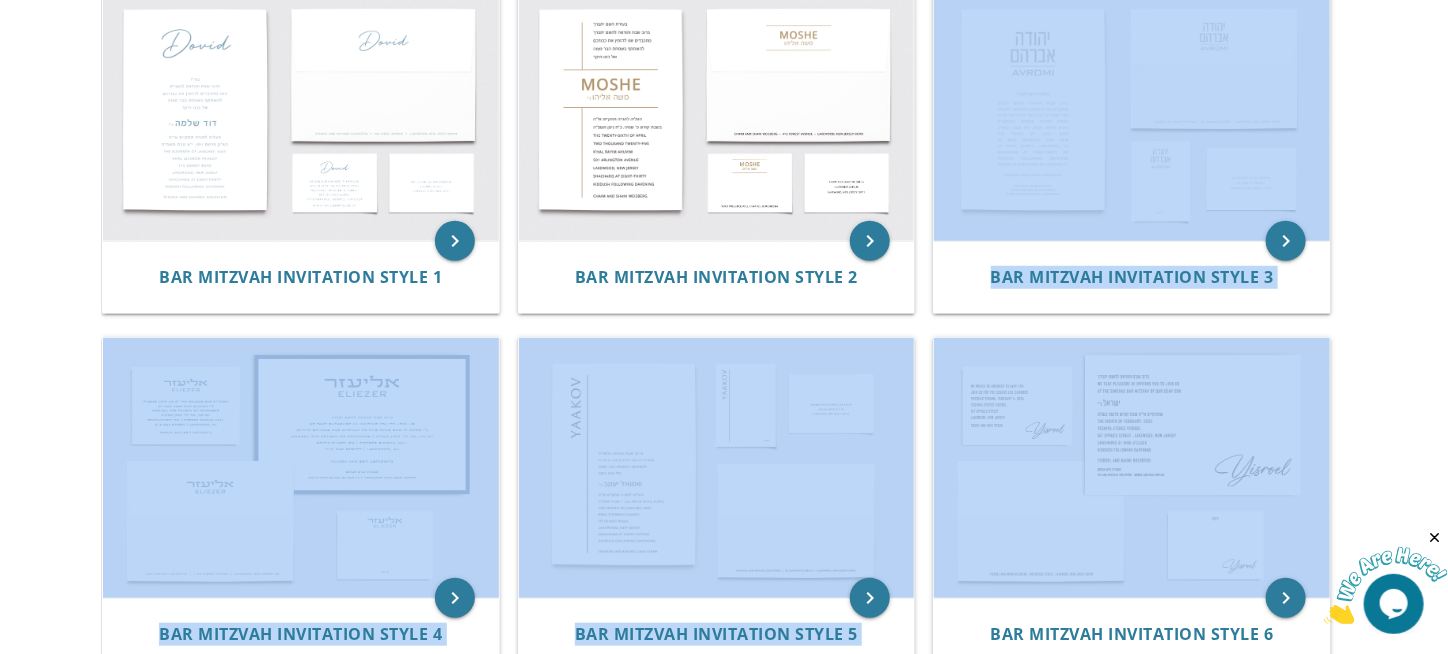 click on "My Cart
Total:
View Cart   Item(s)
Submit
My Cart
Total:
View Cart   Item(s)
Login / Register
|" at bounding box center [724, 1388] 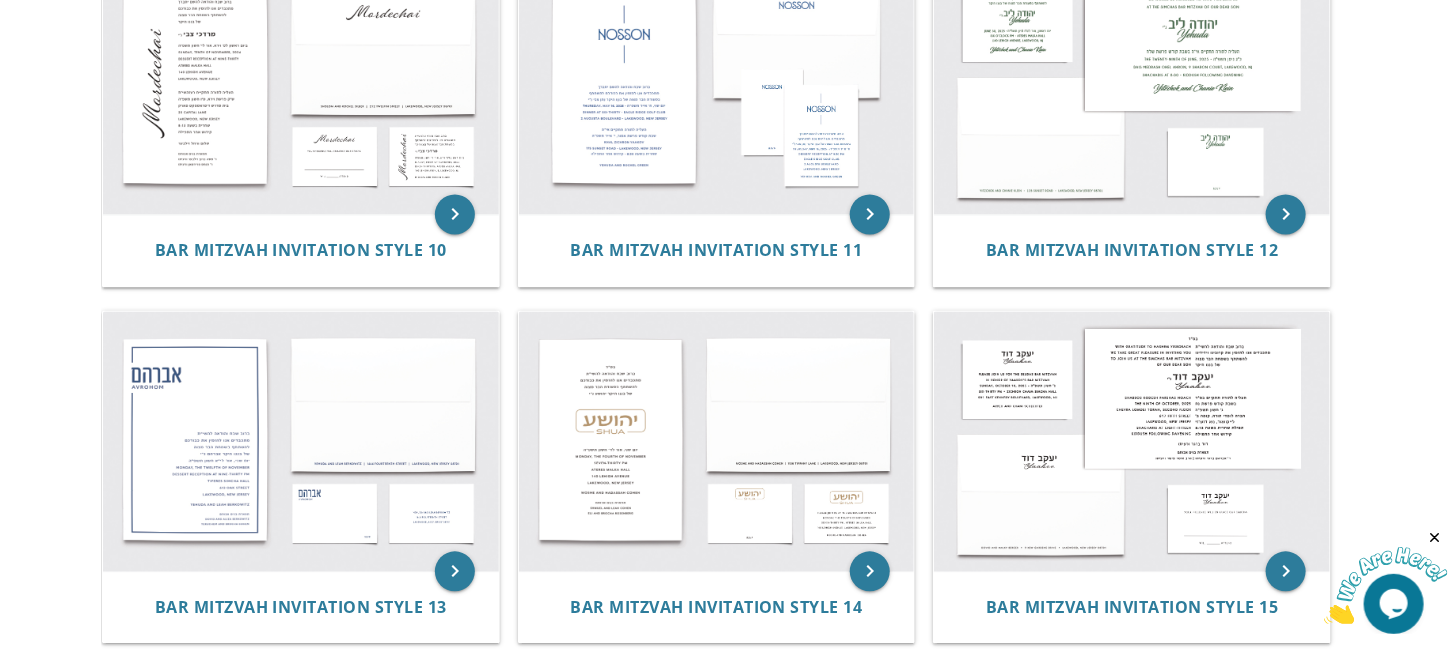 scroll, scrollTop: 1615, scrollLeft: 0, axis: vertical 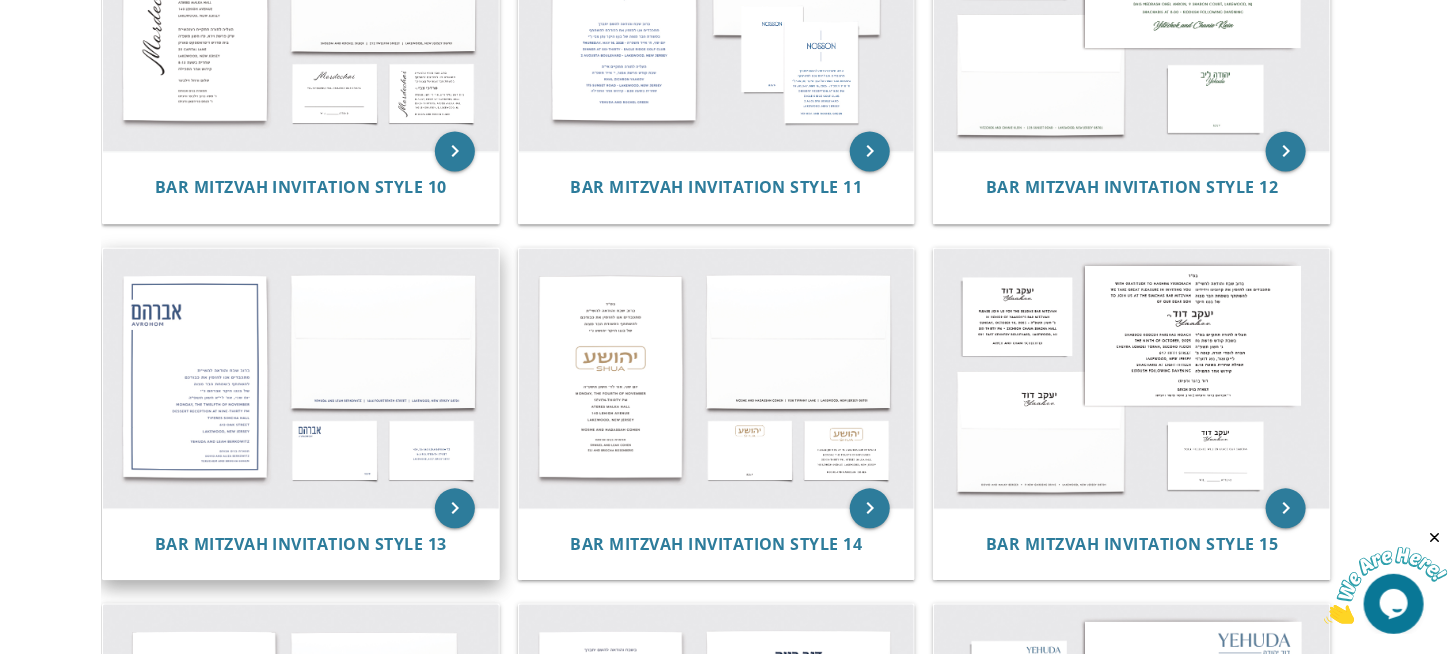 click at bounding box center (301, 379) 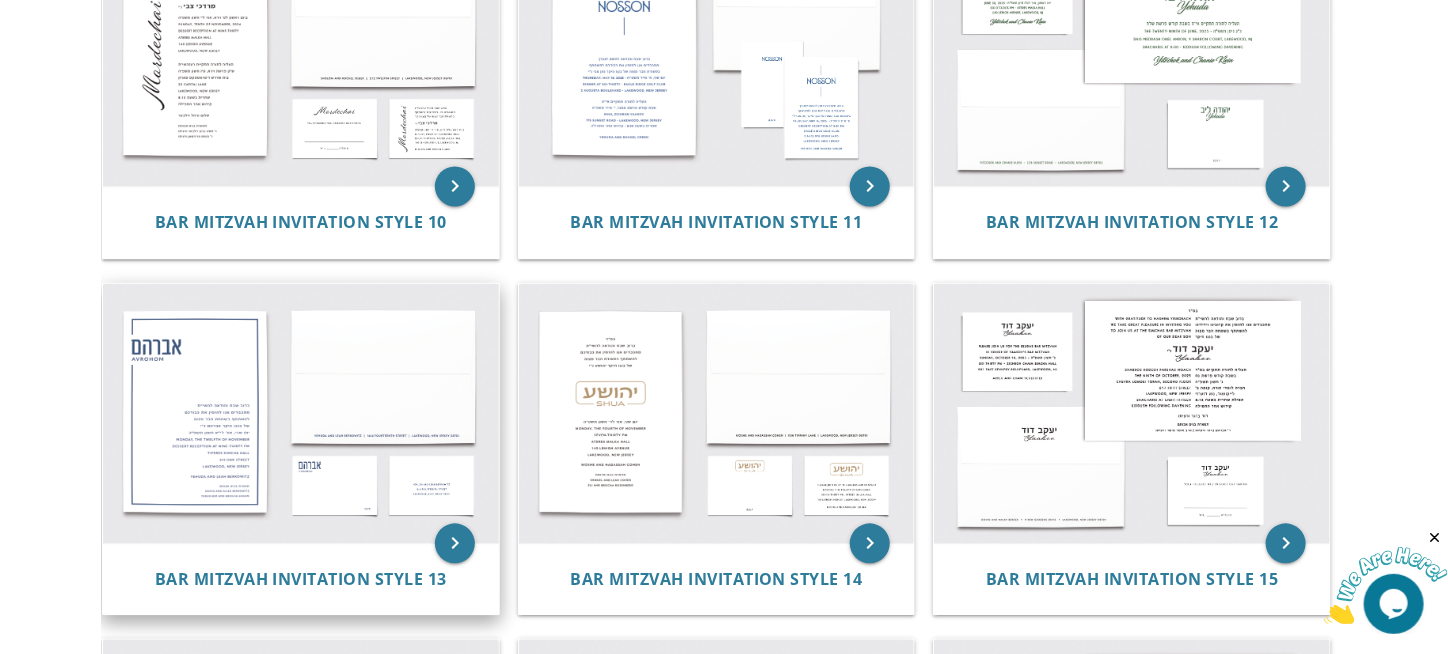 scroll, scrollTop: 1575, scrollLeft: 0, axis: vertical 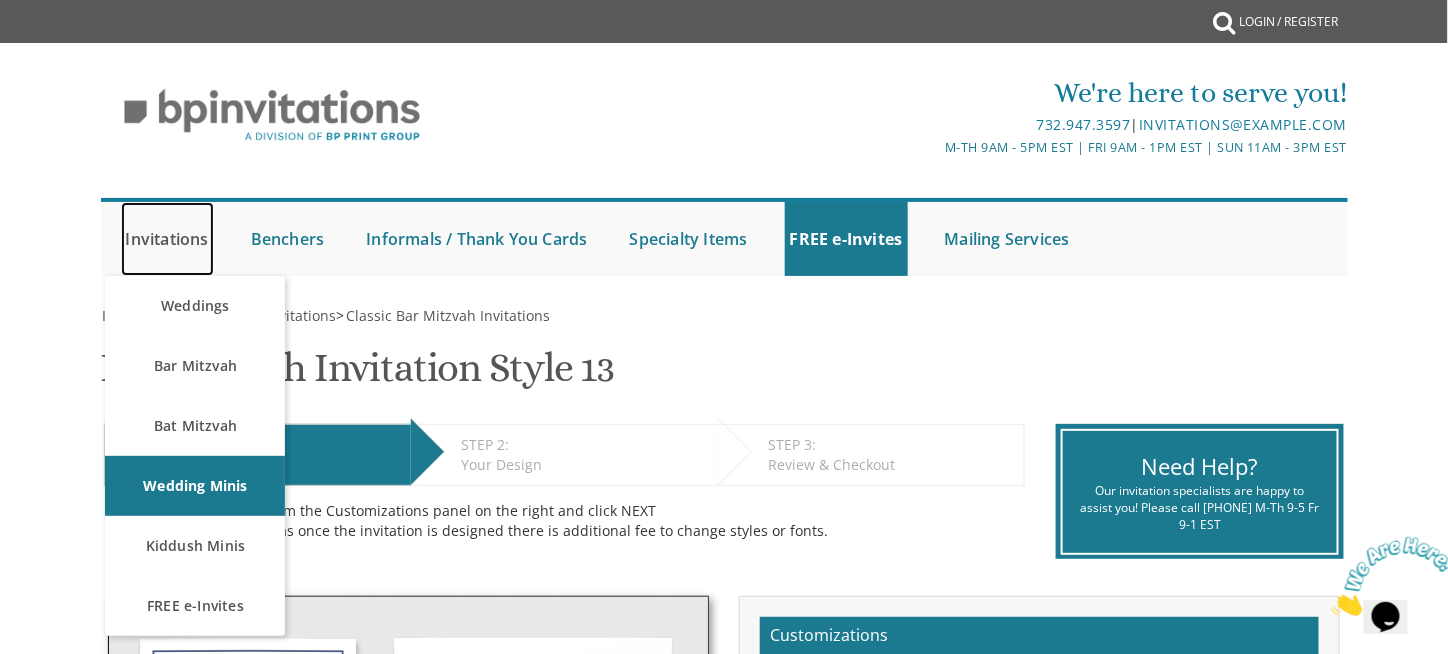 click on "Invitations" at bounding box center [167, 239] 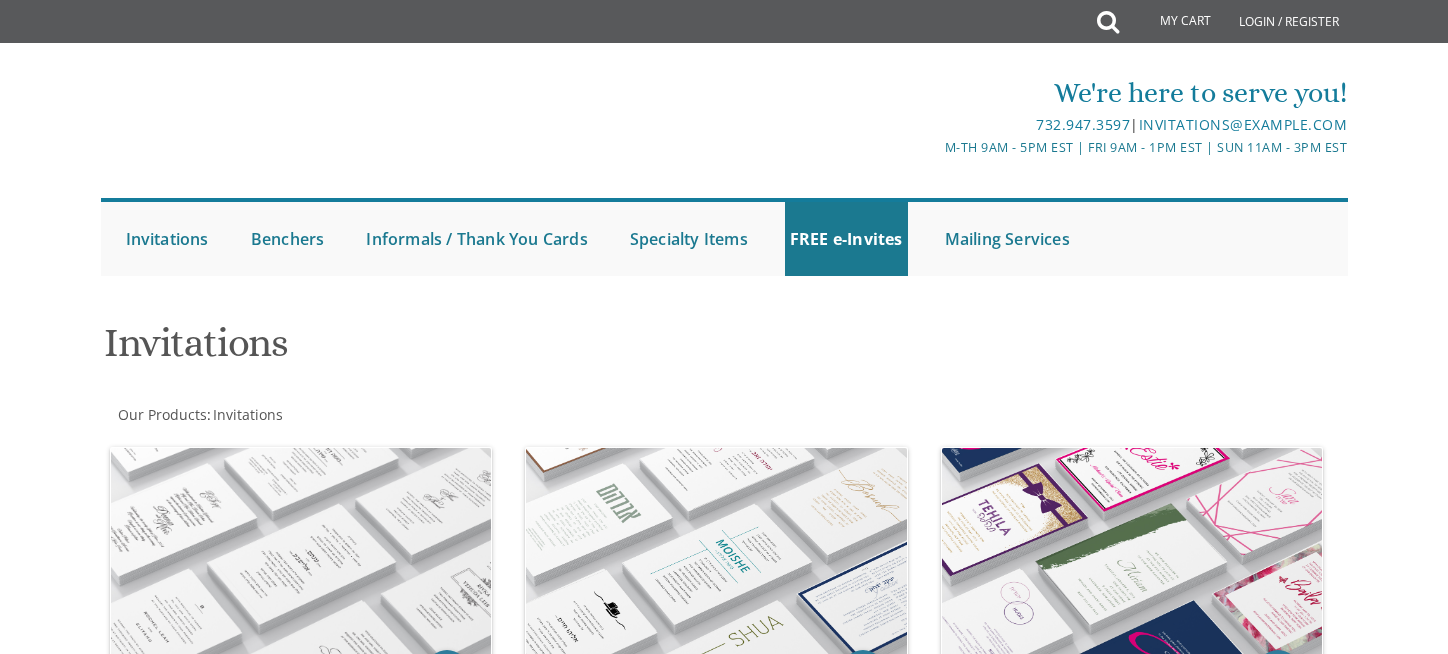 scroll, scrollTop: 0, scrollLeft: 0, axis: both 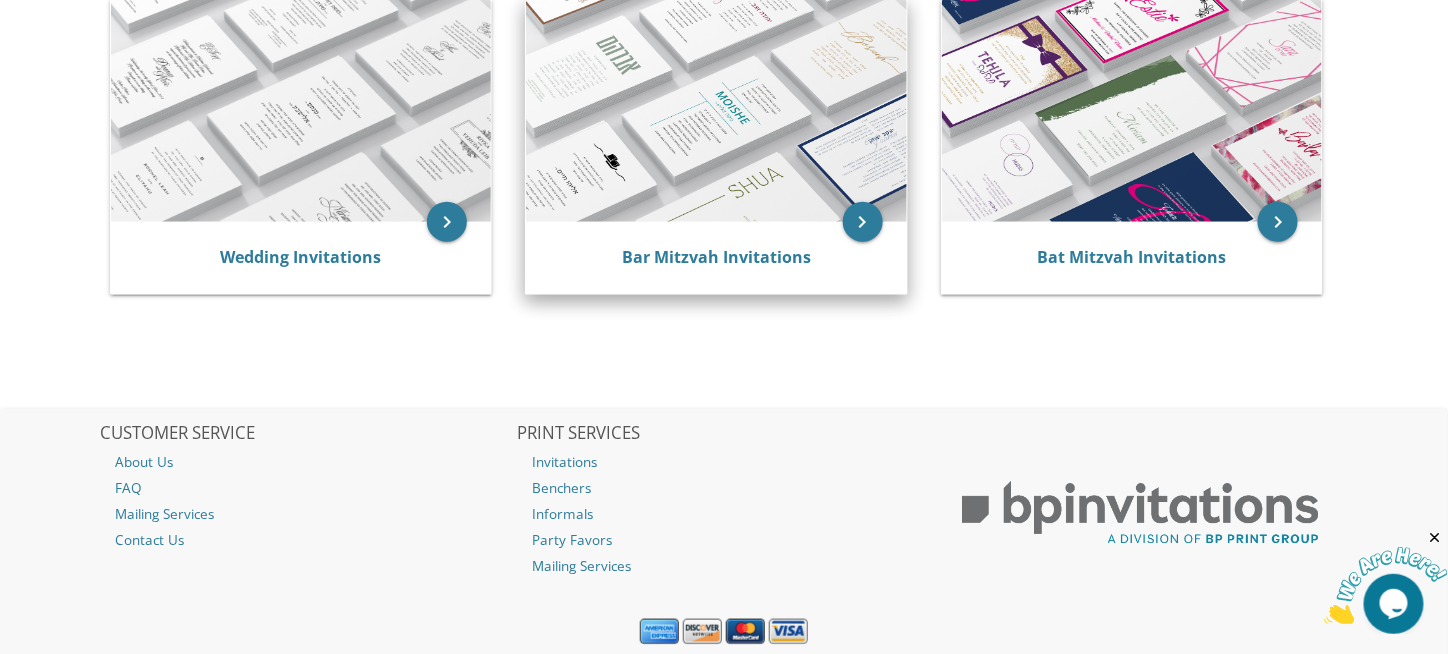 click at bounding box center (716, 111) 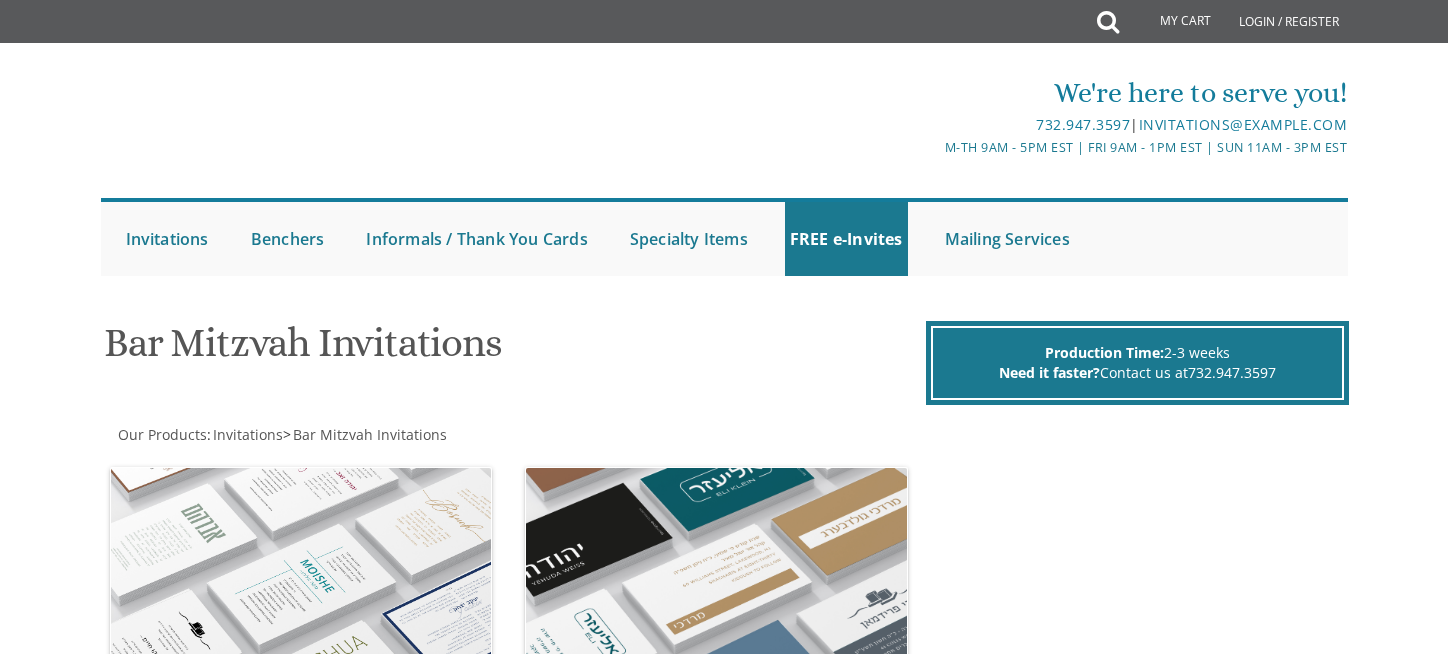 scroll, scrollTop: 0, scrollLeft: 0, axis: both 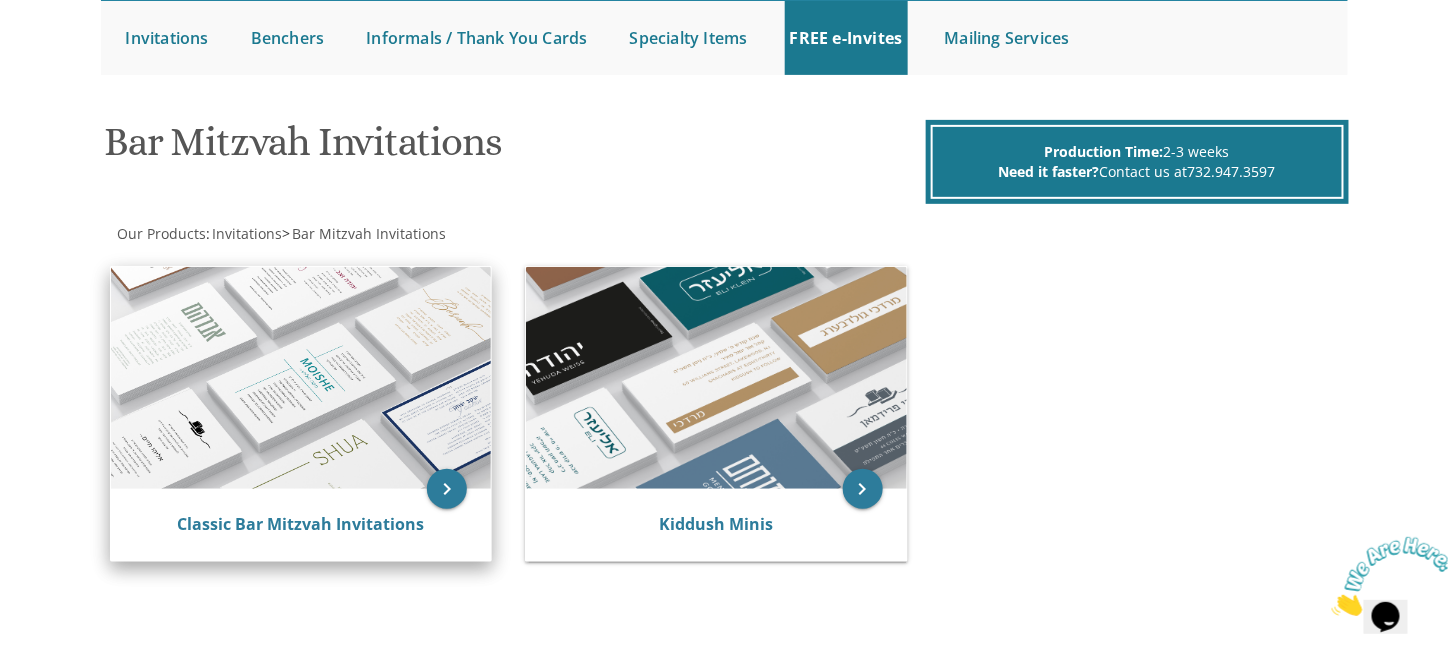 click at bounding box center (301, 378) 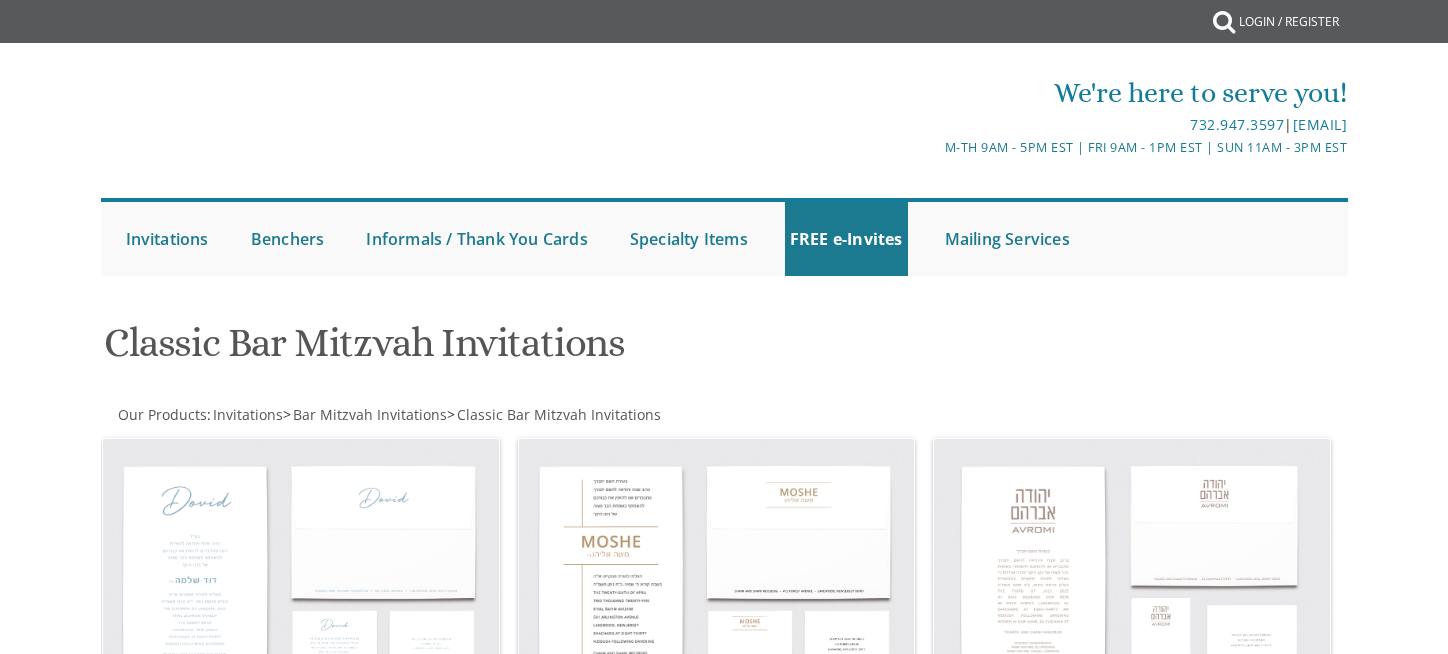 scroll, scrollTop: 0, scrollLeft: 0, axis: both 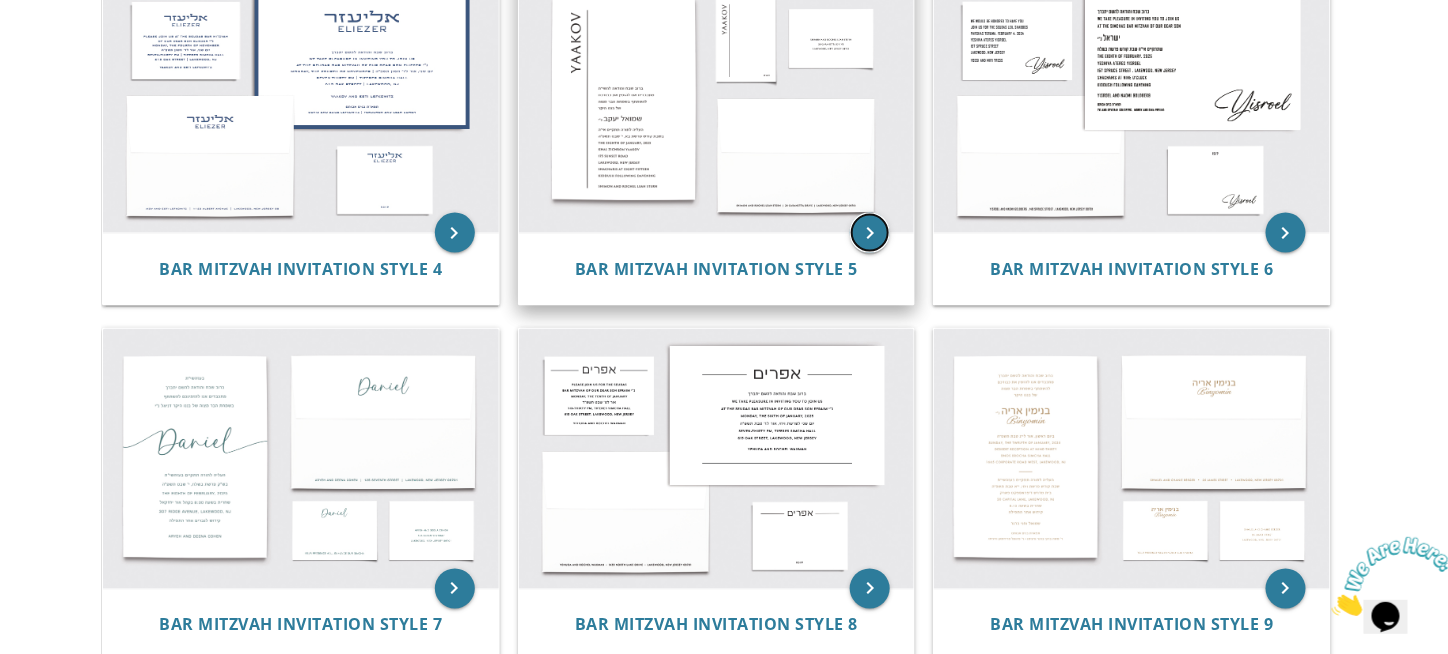 click on "keyboard_arrow_right" at bounding box center (870, 233) 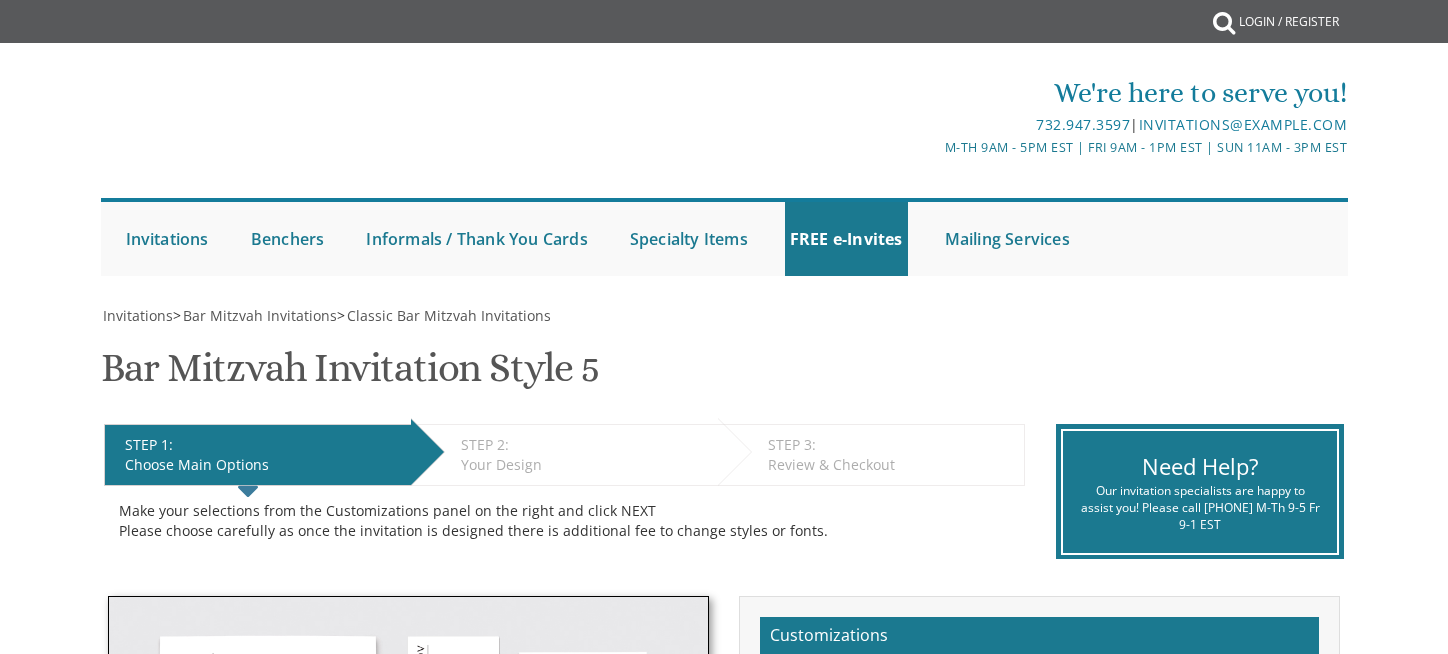 scroll, scrollTop: 0, scrollLeft: 0, axis: both 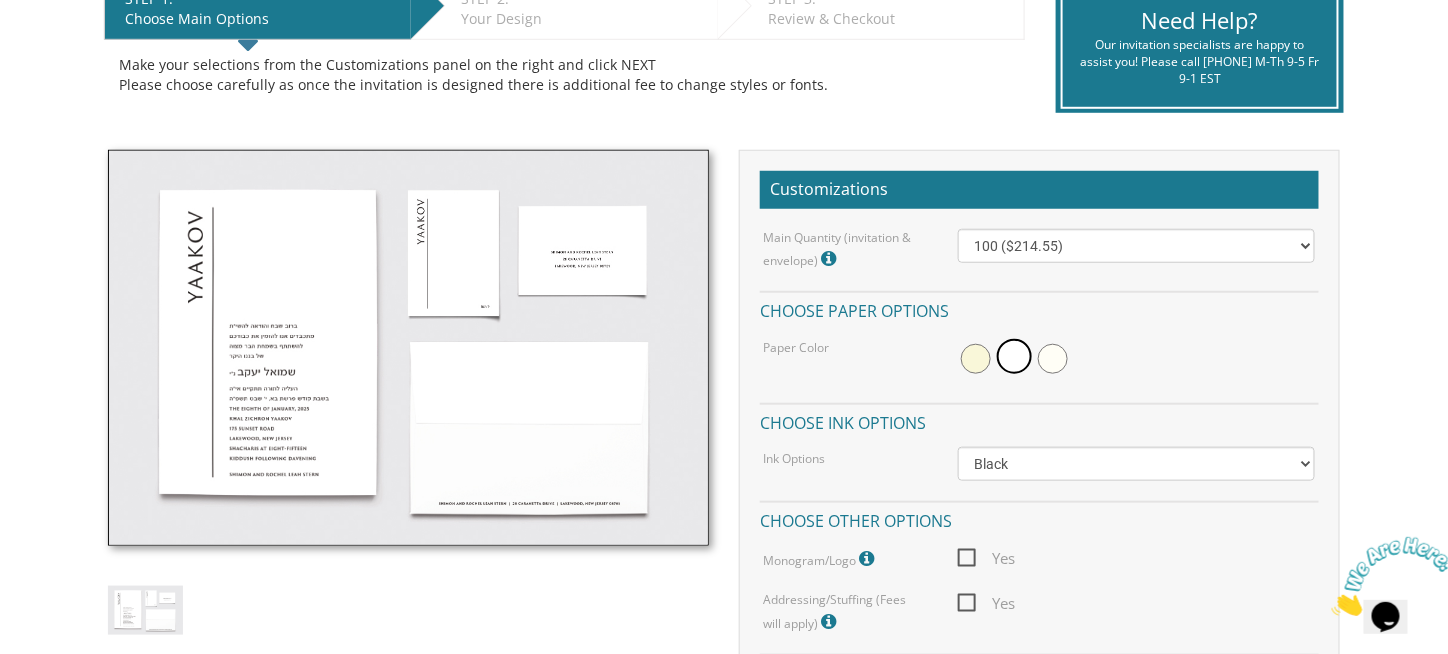 click on "My Cart
{{shoppingcart.totalQuantityDisplay}}
Total:
{{shoppingcart.subtotal}}
{{shoppingcart.total}}
{{shoppingcartitem.description}}
Qty. {{shoppingcartitem.quantity}}
{{productoption.name}}" at bounding box center (724, 848) 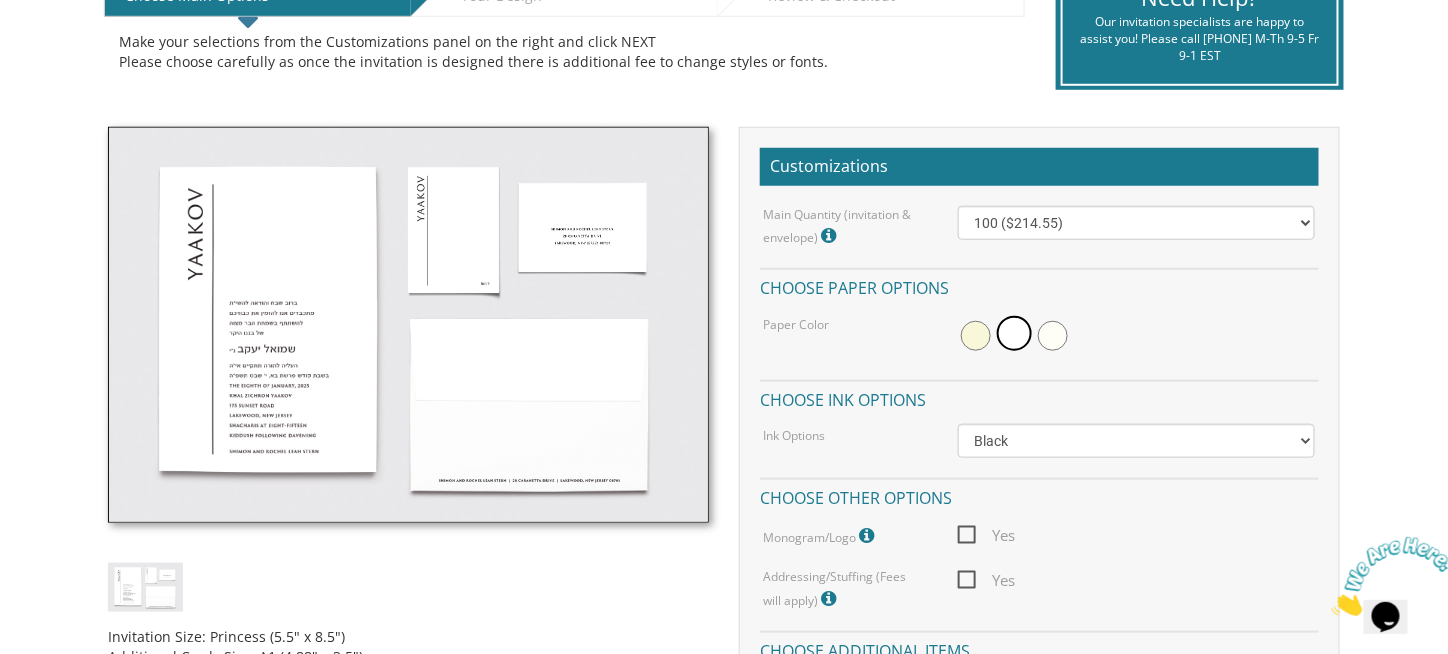 scroll, scrollTop: 472, scrollLeft: 0, axis: vertical 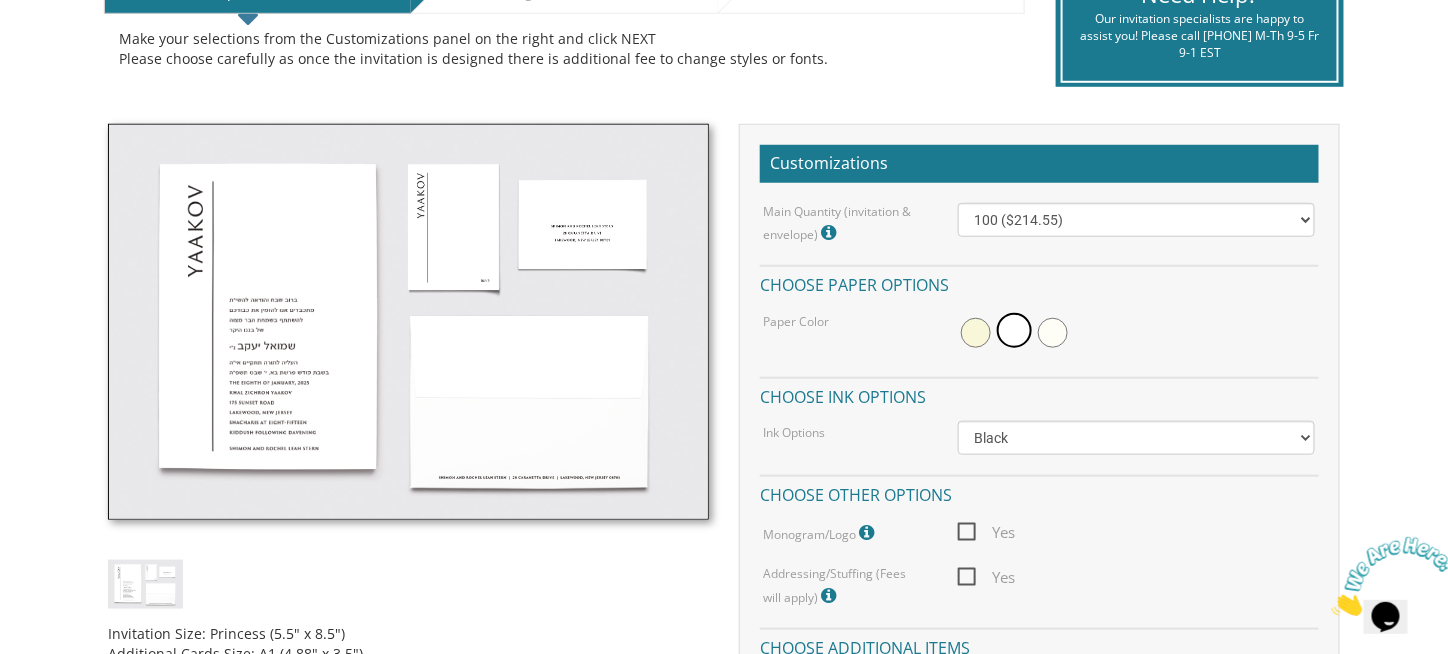 click on "My Cart
{{shoppingcart.totalQuantityDisplay}}
Total:
{{shoppingcart.subtotal}}
{{shoppingcart.total}}
{{shoppingcartitem.description}}
Qty. {{shoppingcartitem.quantity}}
{{productoption.name}}" at bounding box center [724, 822] 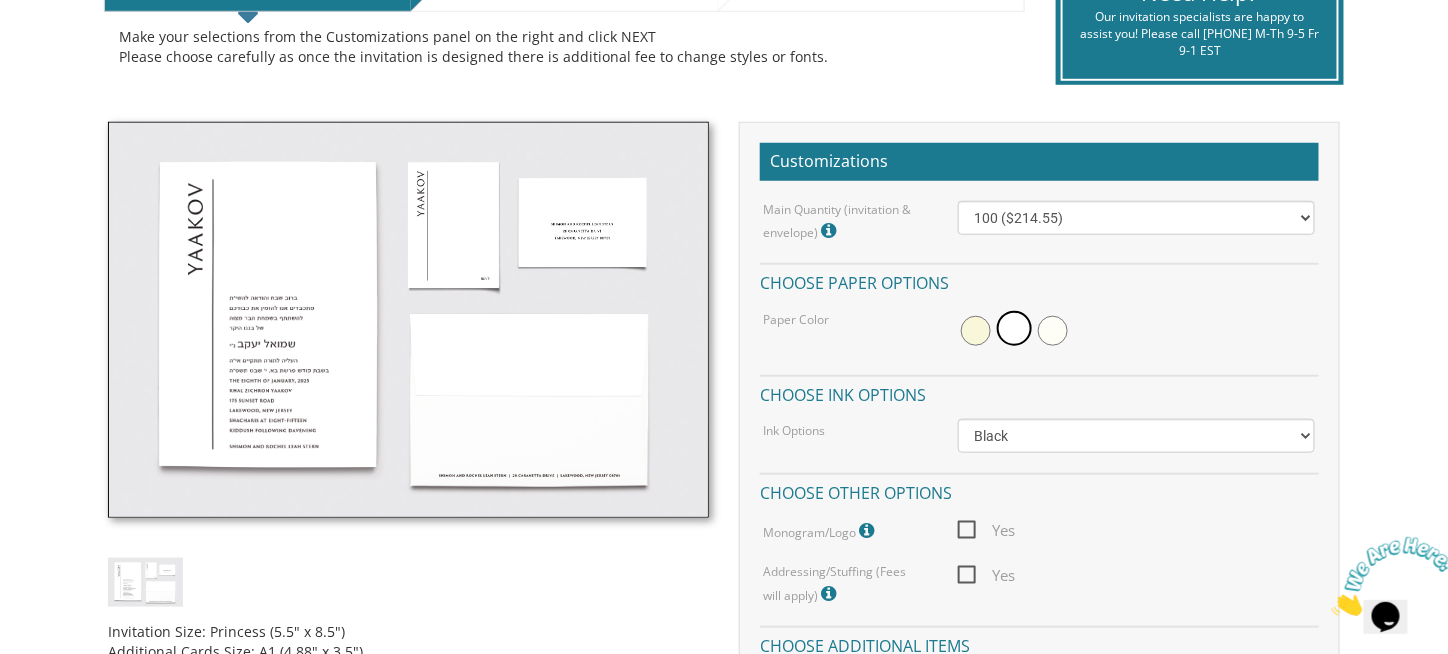 scroll, scrollTop: 474, scrollLeft: 0, axis: vertical 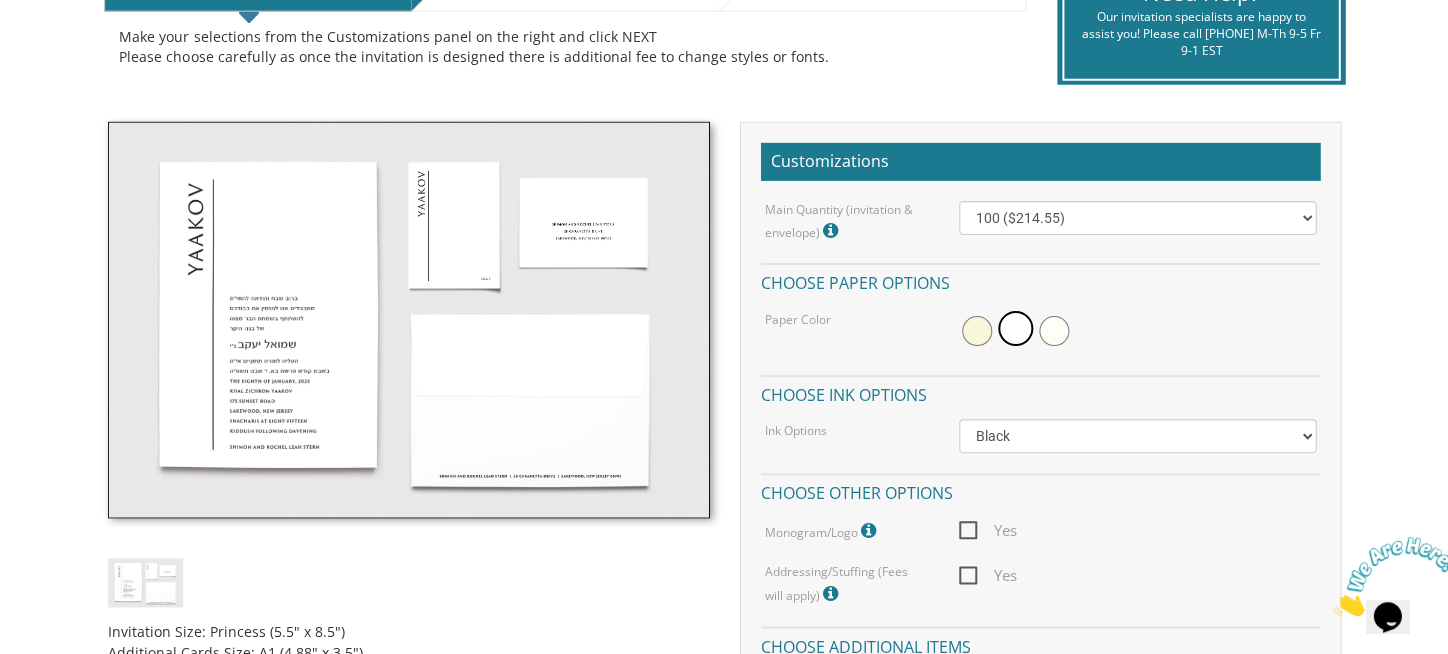 click on "My Cart
{{shoppingcart.totalQuantityDisplay}}
Total:
{{shoppingcart.subtotal}}
{{shoppingcart.total}}
{{shoppingcartitem.description}}
Qty. {{shoppingcartitem.quantity}}
{{productoption.name}}" at bounding box center [724, 820] 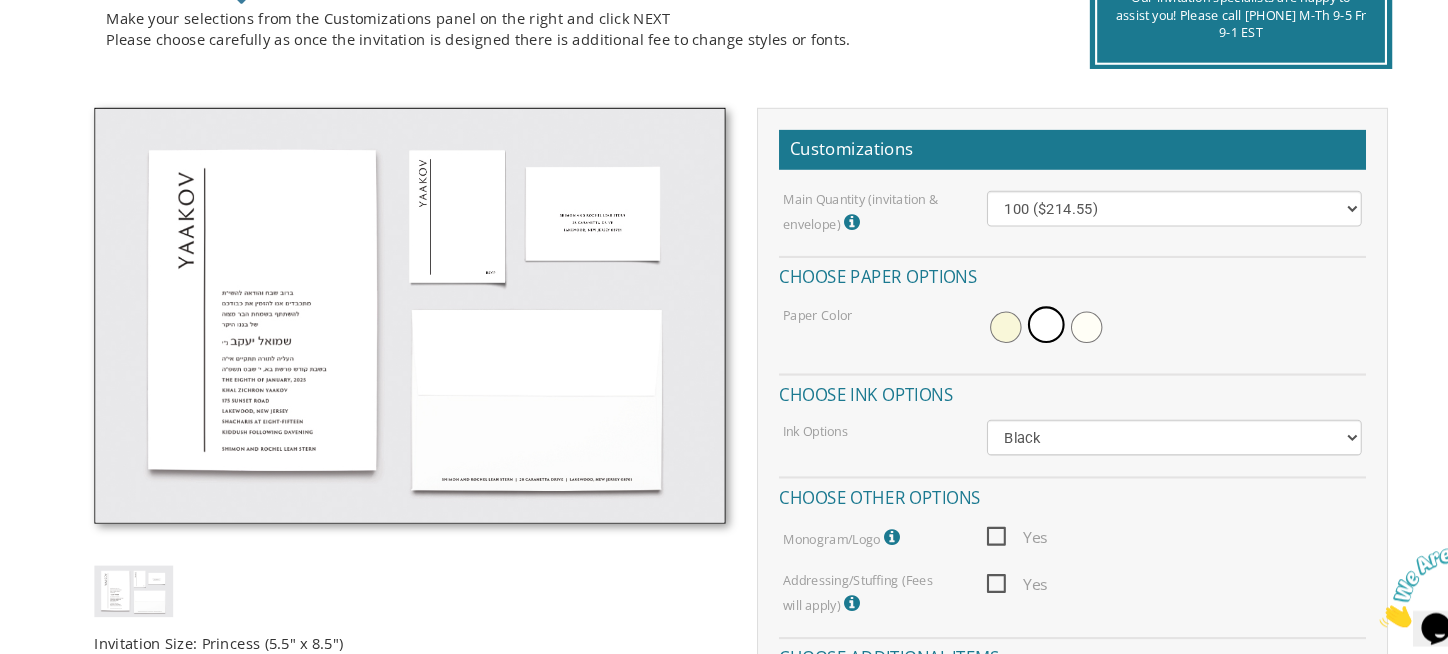scroll, scrollTop: 475, scrollLeft: 0, axis: vertical 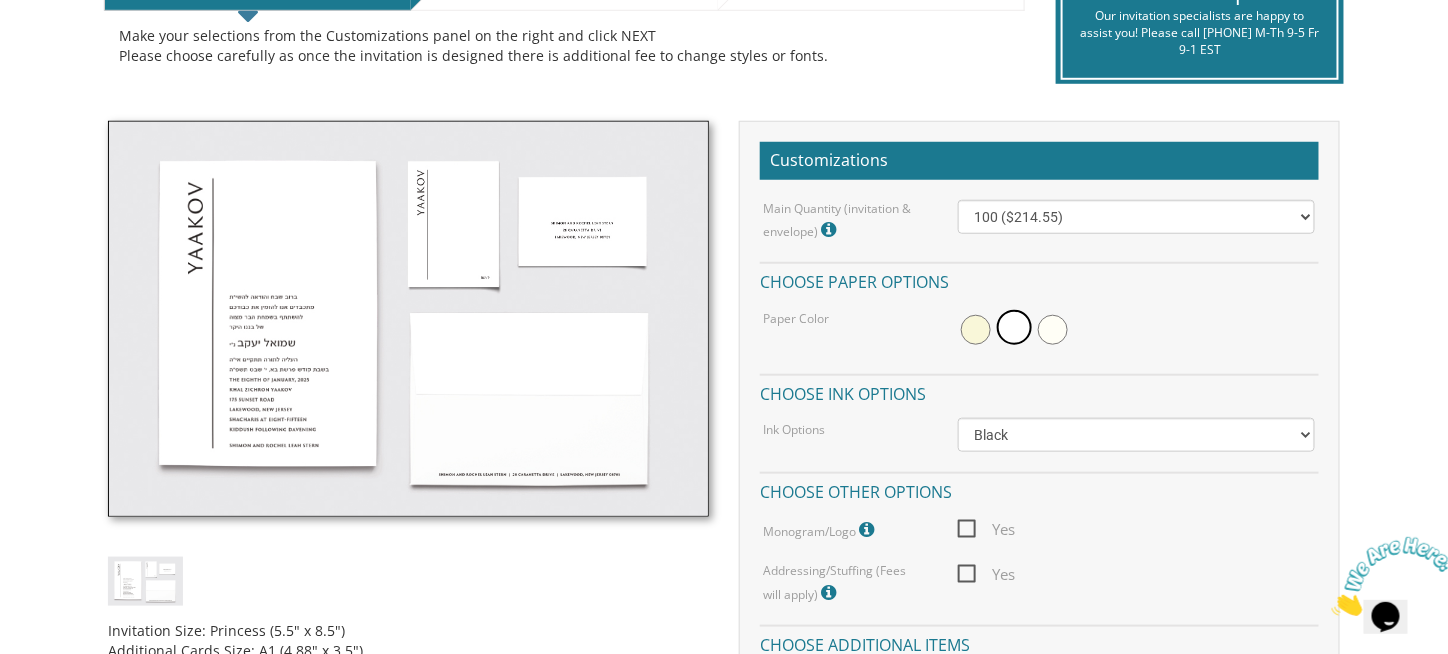 click on "My Cart
{{shoppingcart.totalQuantityDisplay}}
Total:
{{shoppingcart.subtotal}}
{{shoppingcart.total}}
{{shoppingcartitem.description}}
Qty. {{shoppingcartitem.quantity}}
{{productoption.name}}" at bounding box center (724, 819) 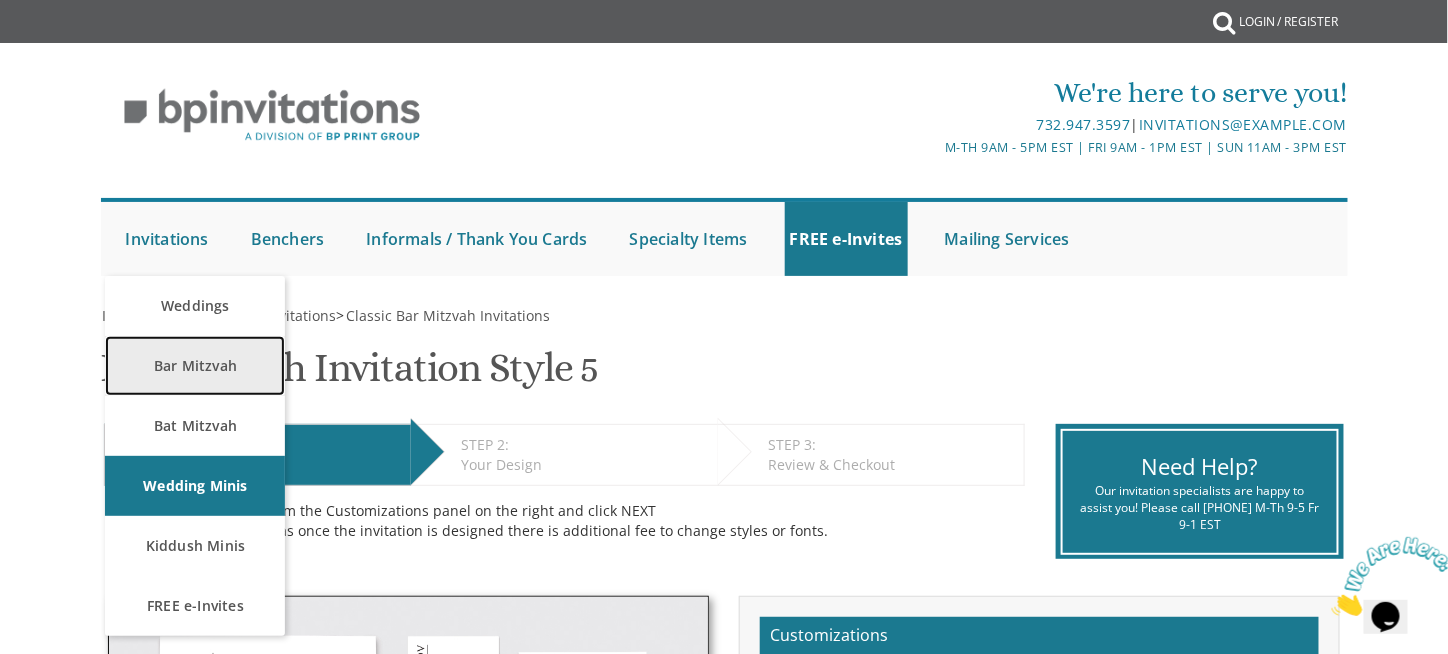 click on "Bar Mitzvah" at bounding box center (195, 366) 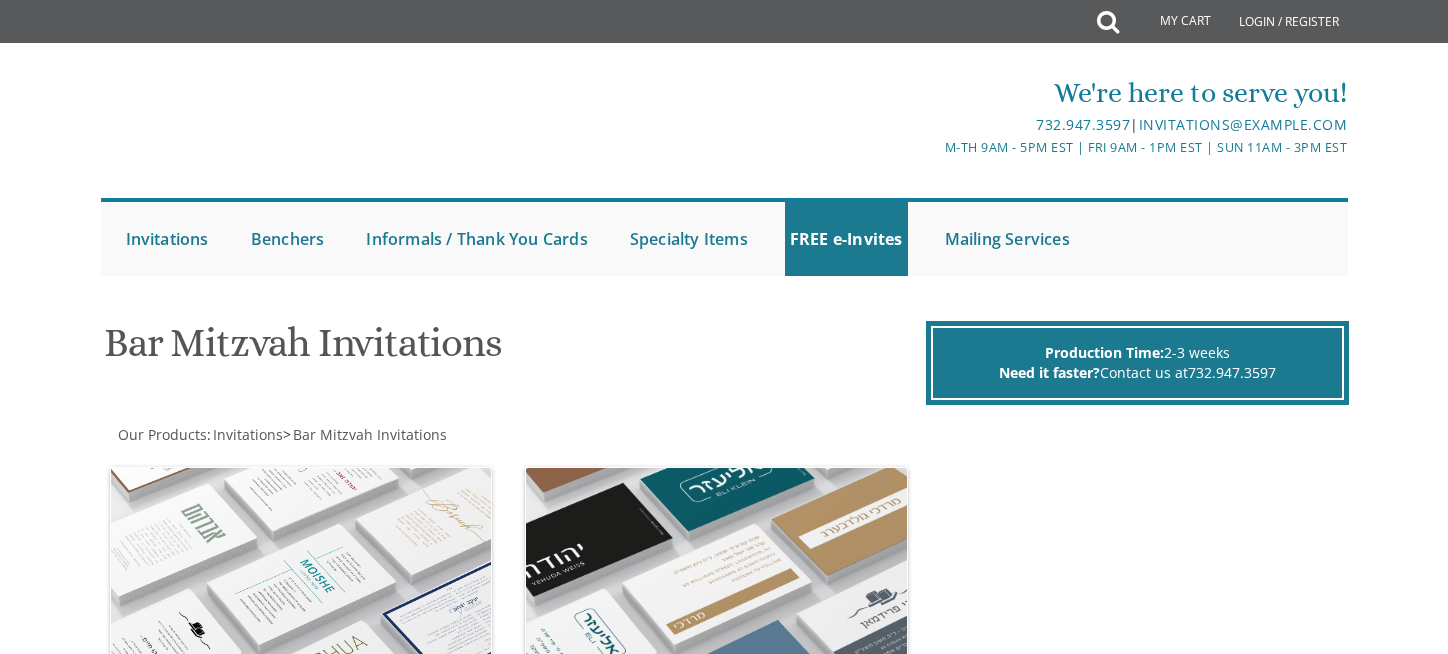 scroll, scrollTop: 0, scrollLeft: 0, axis: both 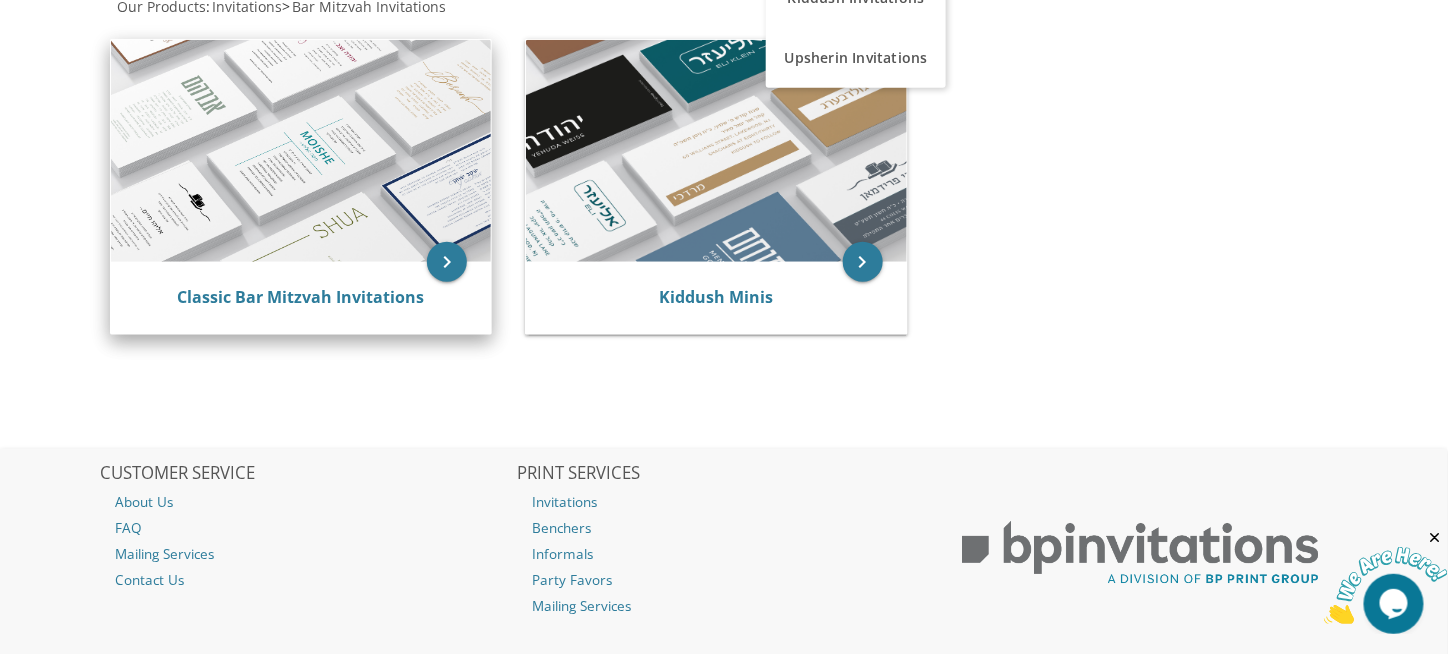 click at bounding box center [301, 151] 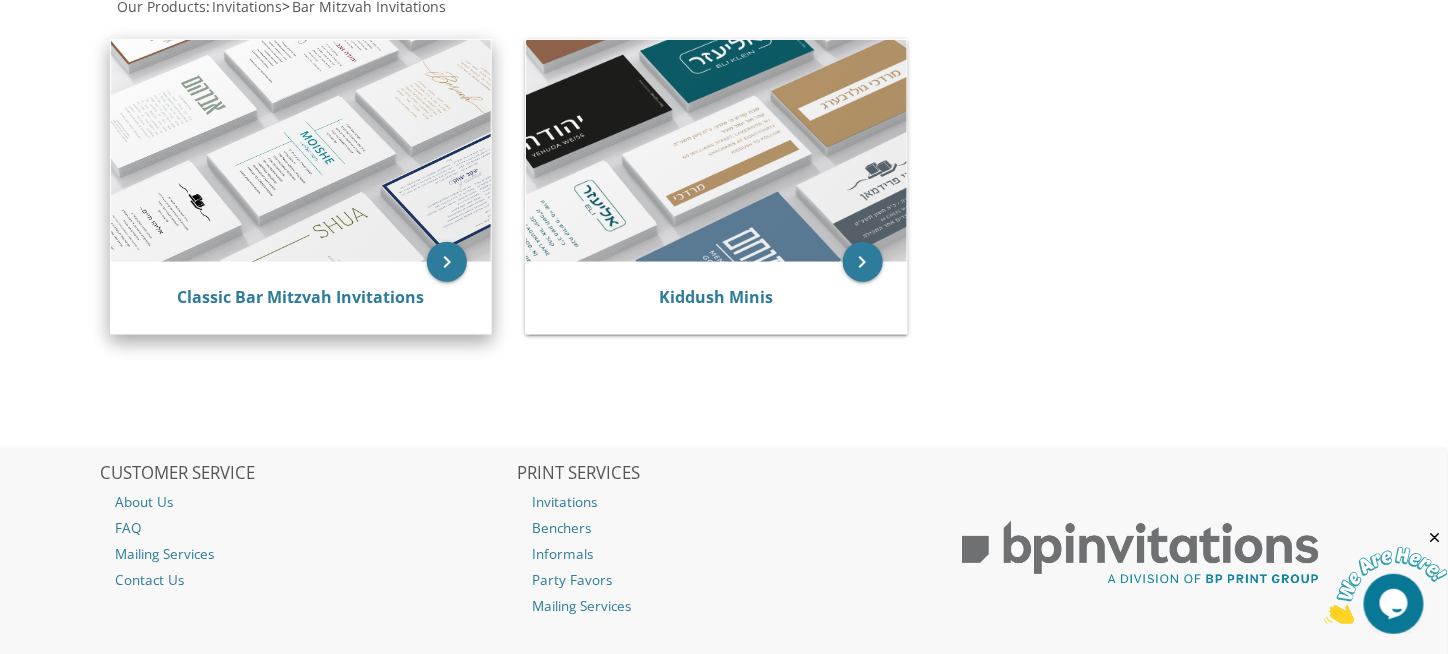click at bounding box center [301, 151] 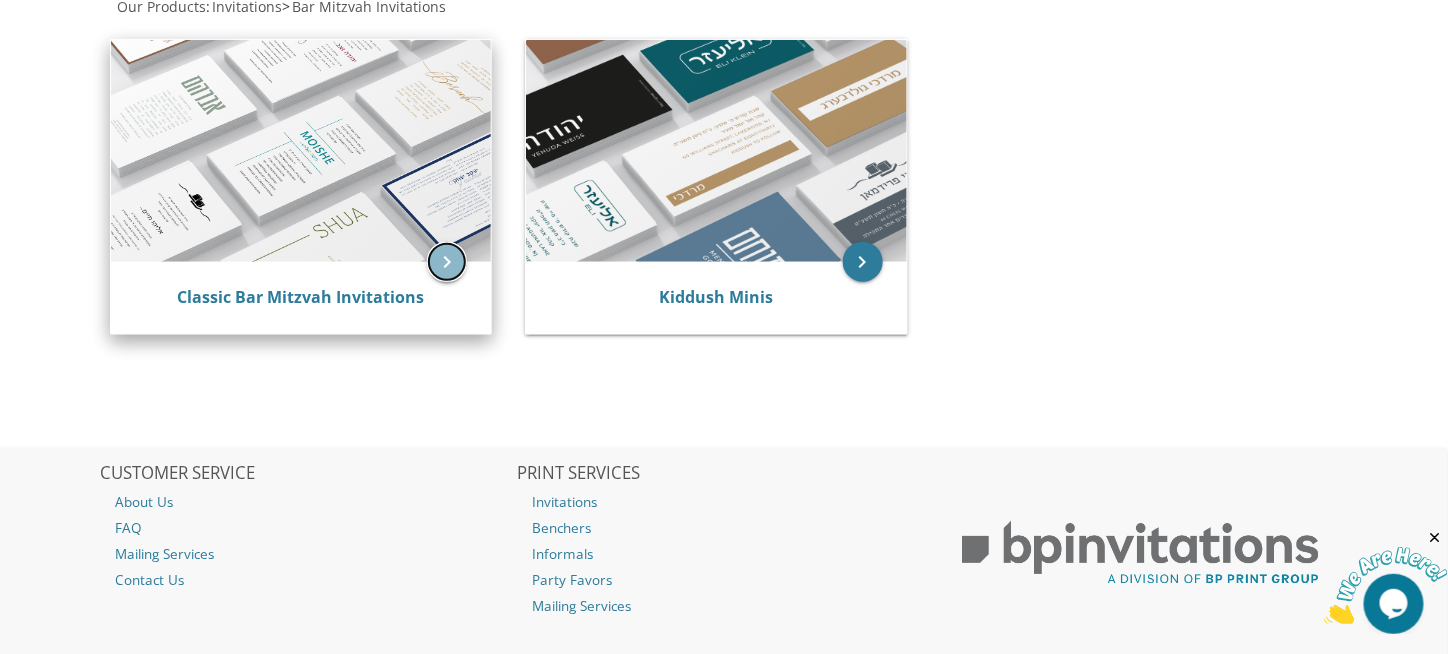 click on "keyboard_arrow_right" at bounding box center [447, 262] 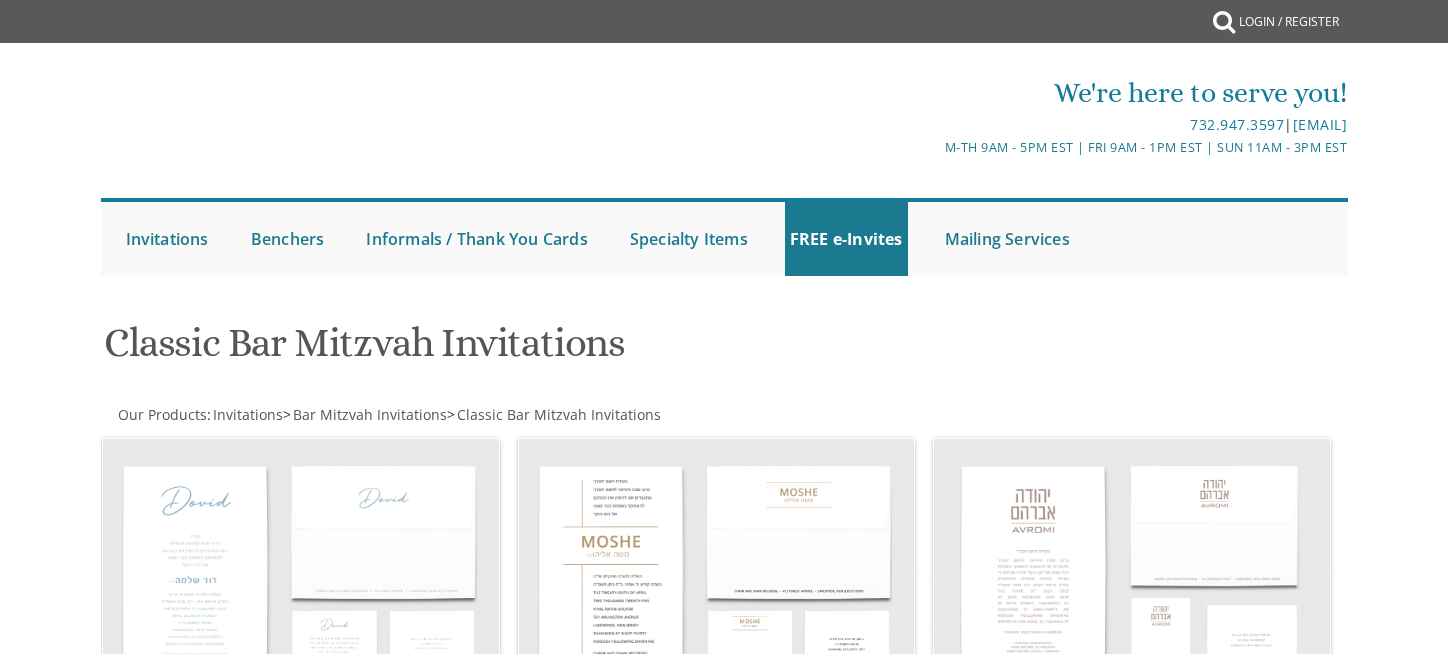 scroll, scrollTop: 0, scrollLeft: 0, axis: both 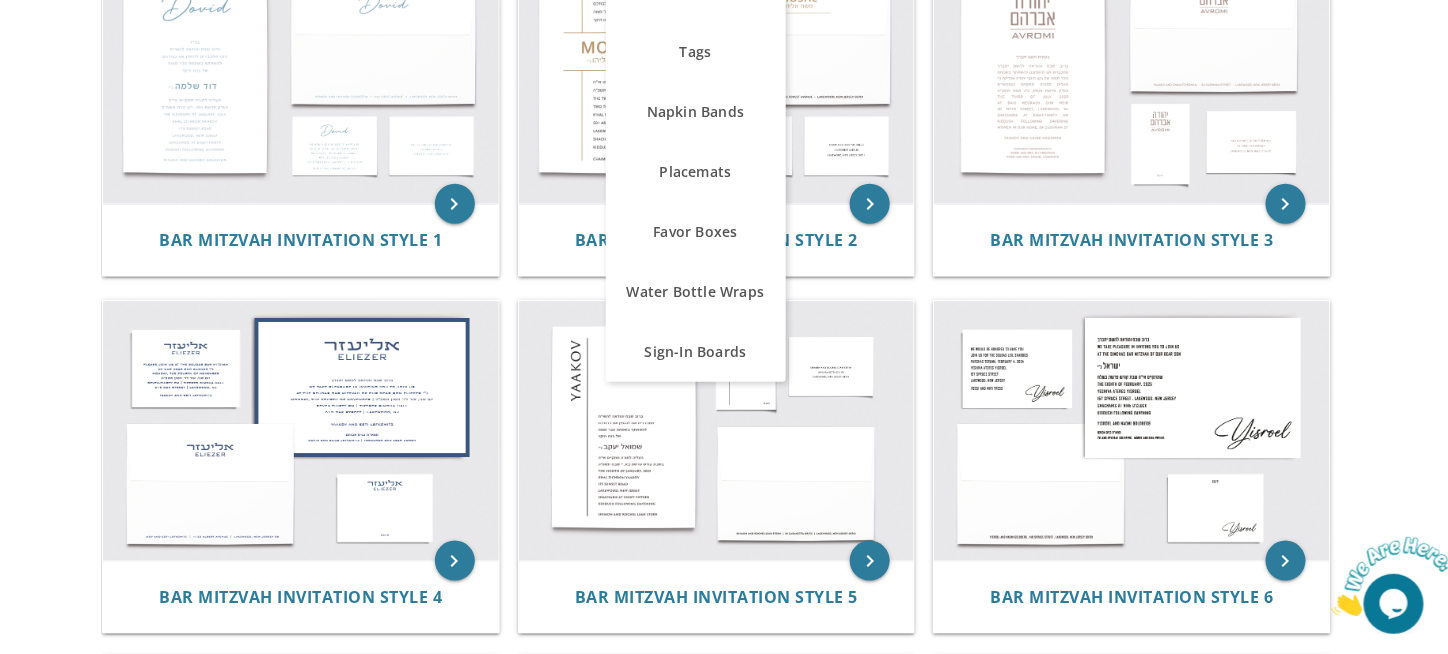 click on "My Cart
Total:
View Cart   Item(s)
Submit
My Cart
Total:
View Cart   Item(s)
Login / Register
|" at bounding box center (724, 1351) 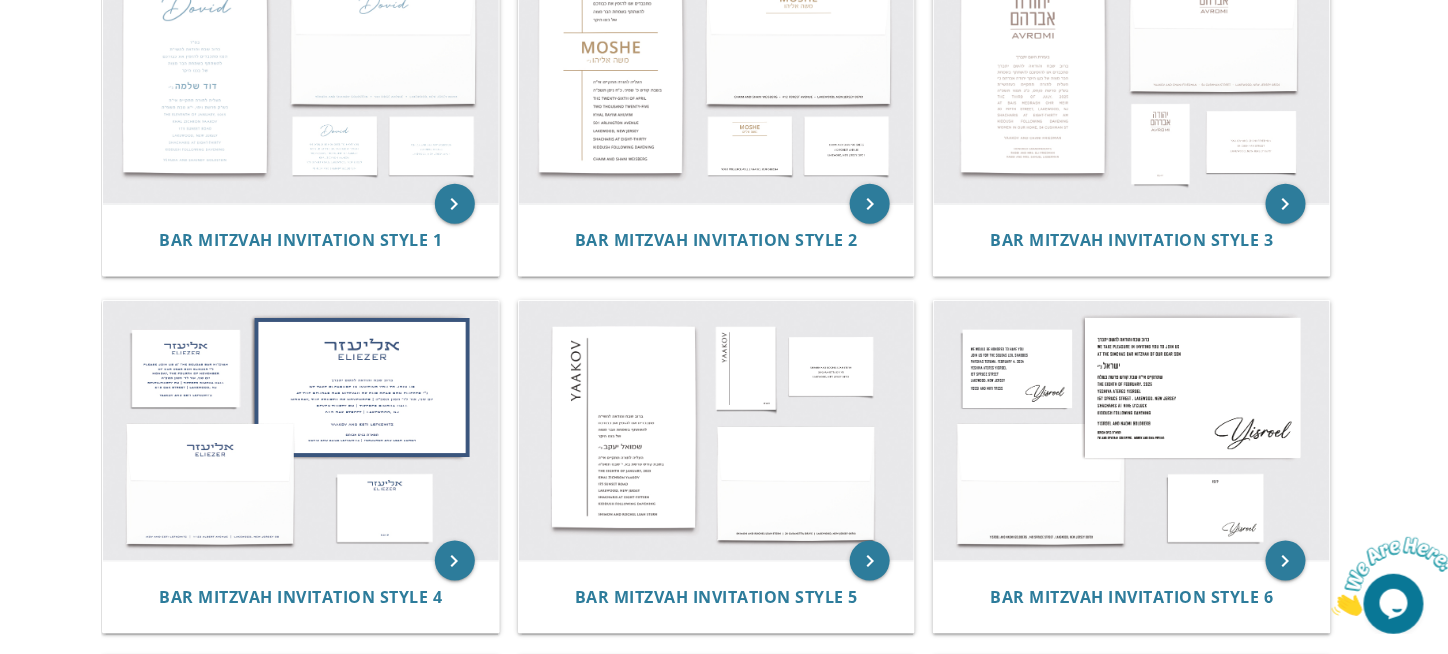 click on "My Cart
Total:
View Cart   Item(s)
Submit
My Cart
Total:
View Cart   Item(s)
Login / Register
|" at bounding box center (724, 1351) 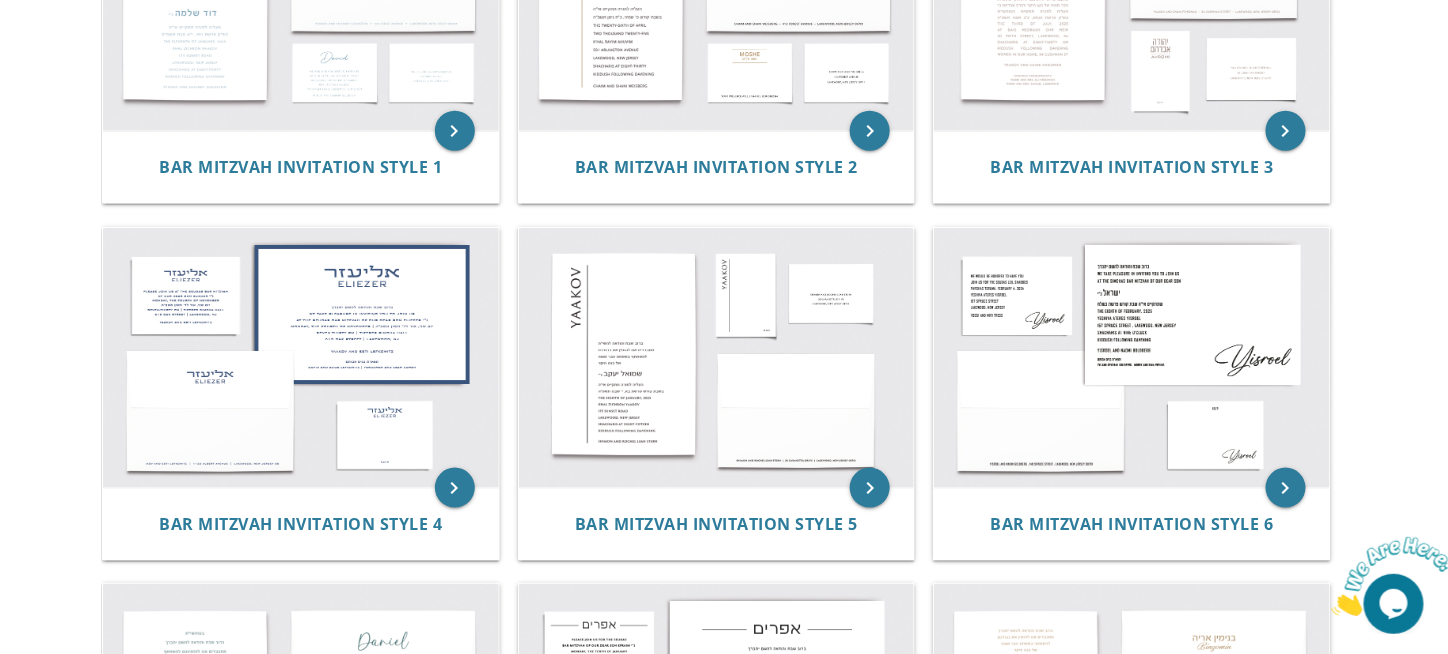 scroll, scrollTop: 565, scrollLeft: 0, axis: vertical 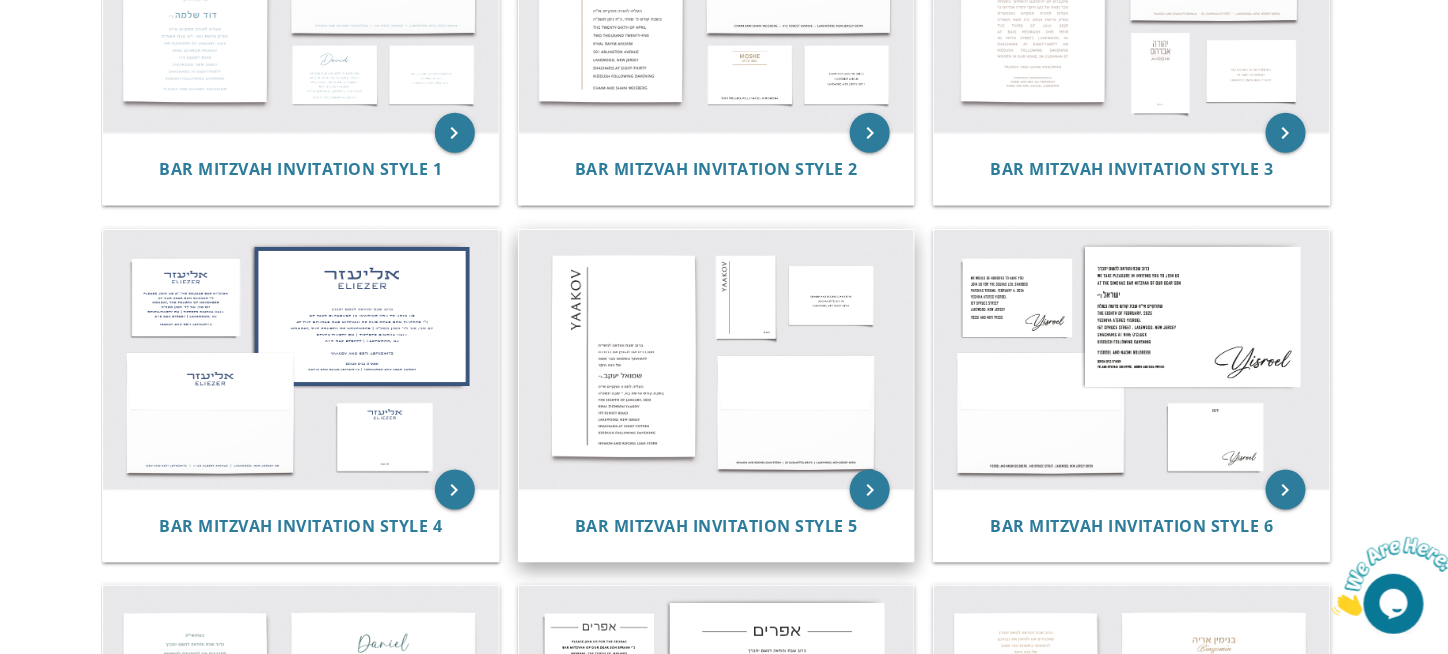 click at bounding box center (717, 360) 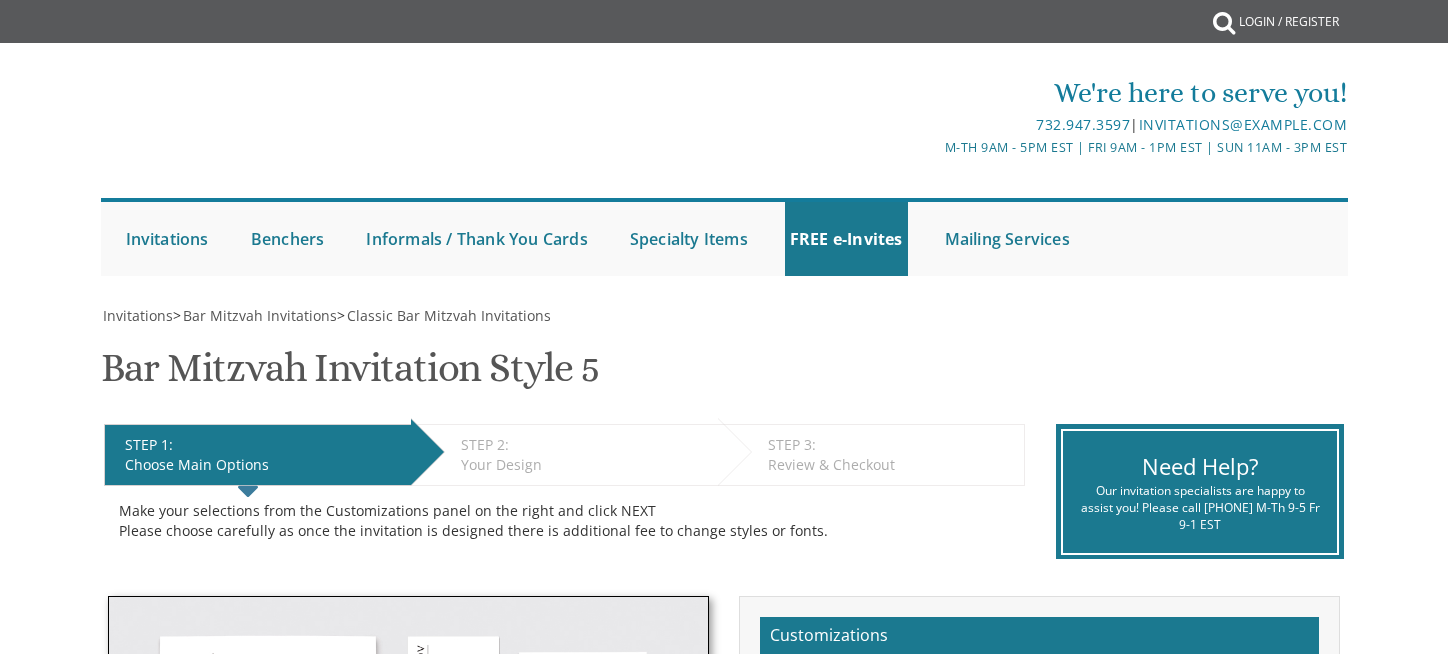 scroll, scrollTop: 0, scrollLeft: 0, axis: both 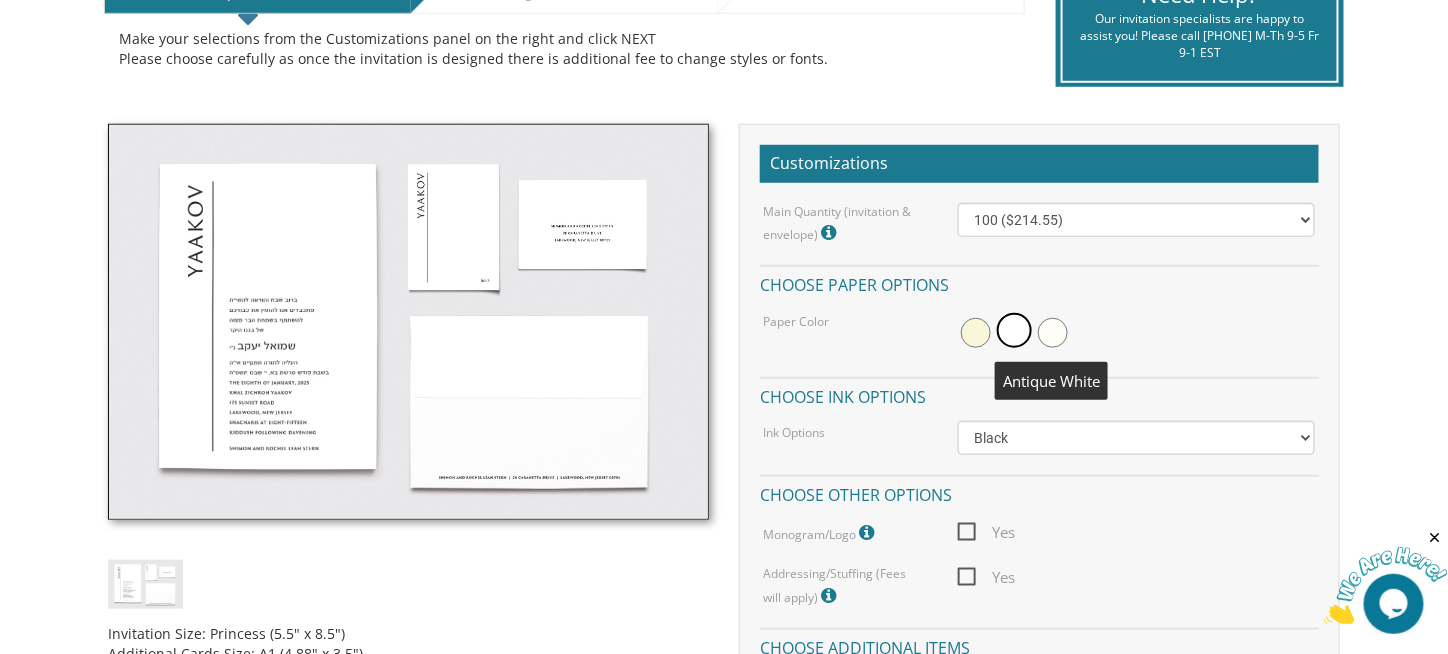 click at bounding box center (1053, 333) 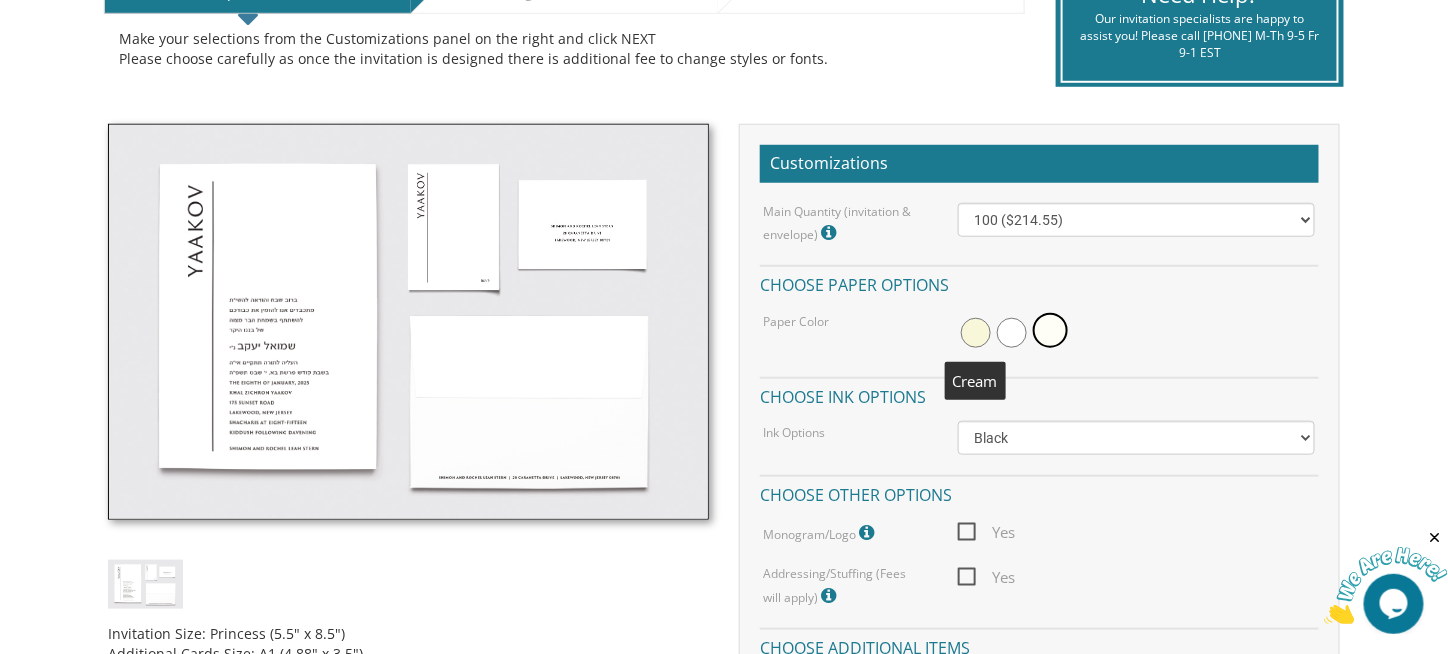 click at bounding box center [976, 333] 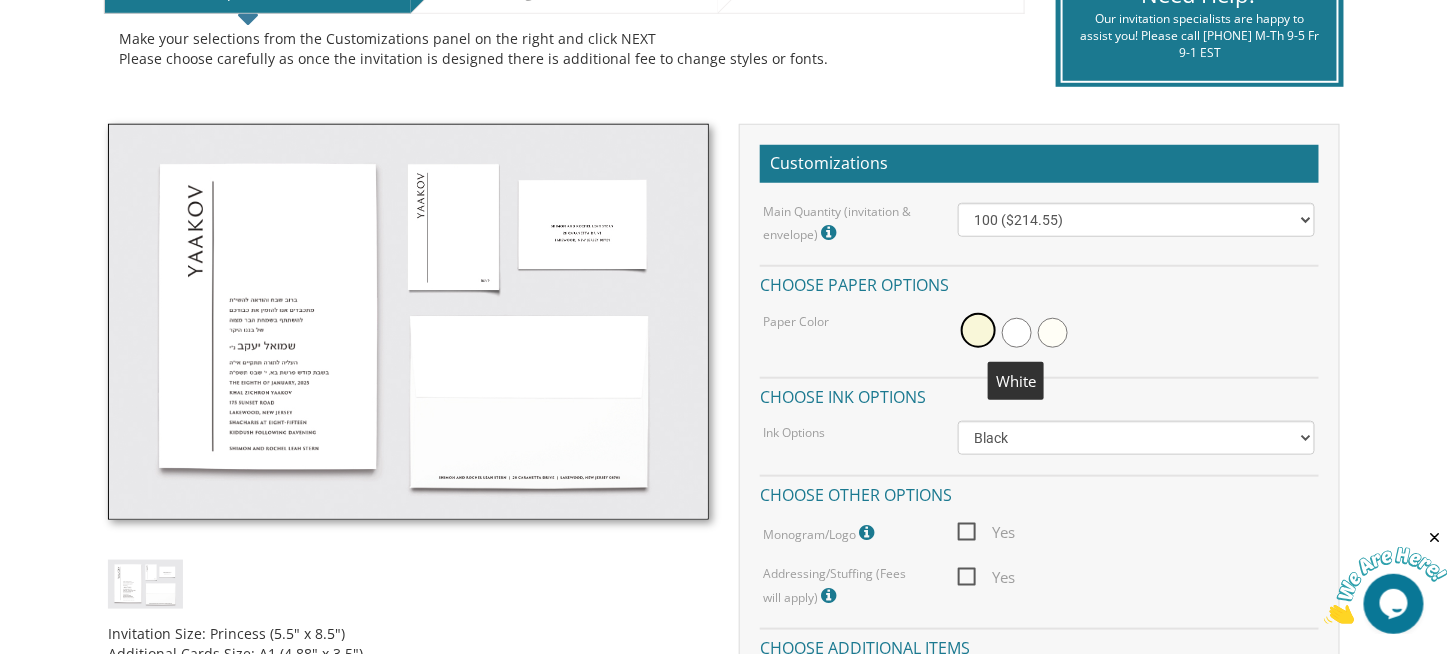 click at bounding box center (1017, 333) 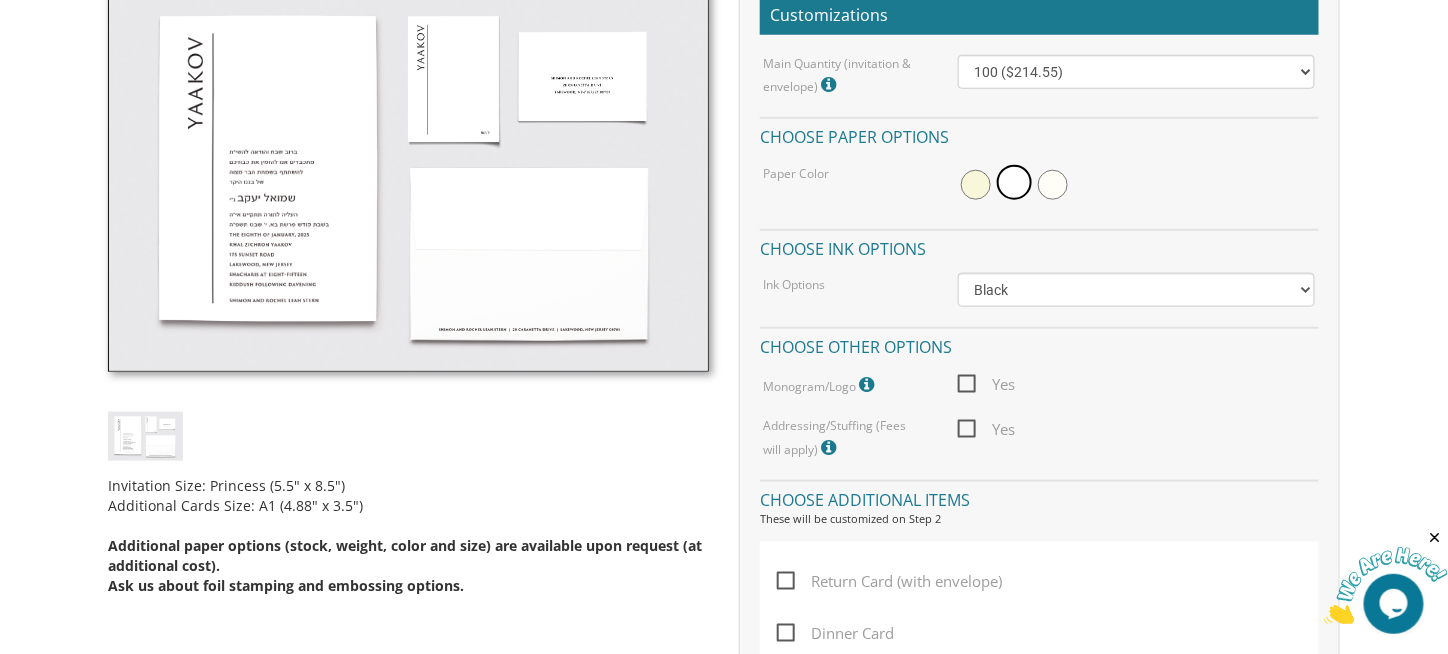 scroll, scrollTop: 621, scrollLeft: 0, axis: vertical 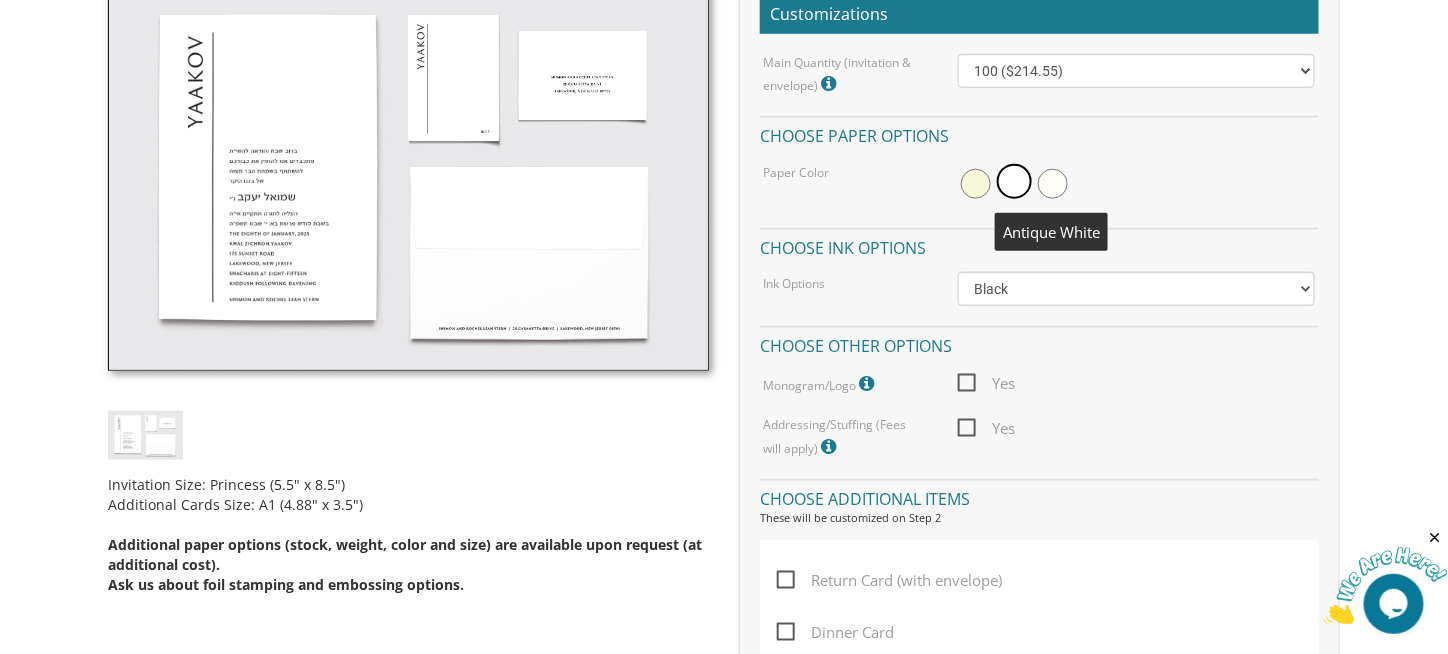 click at bounding box center [1053, 184] 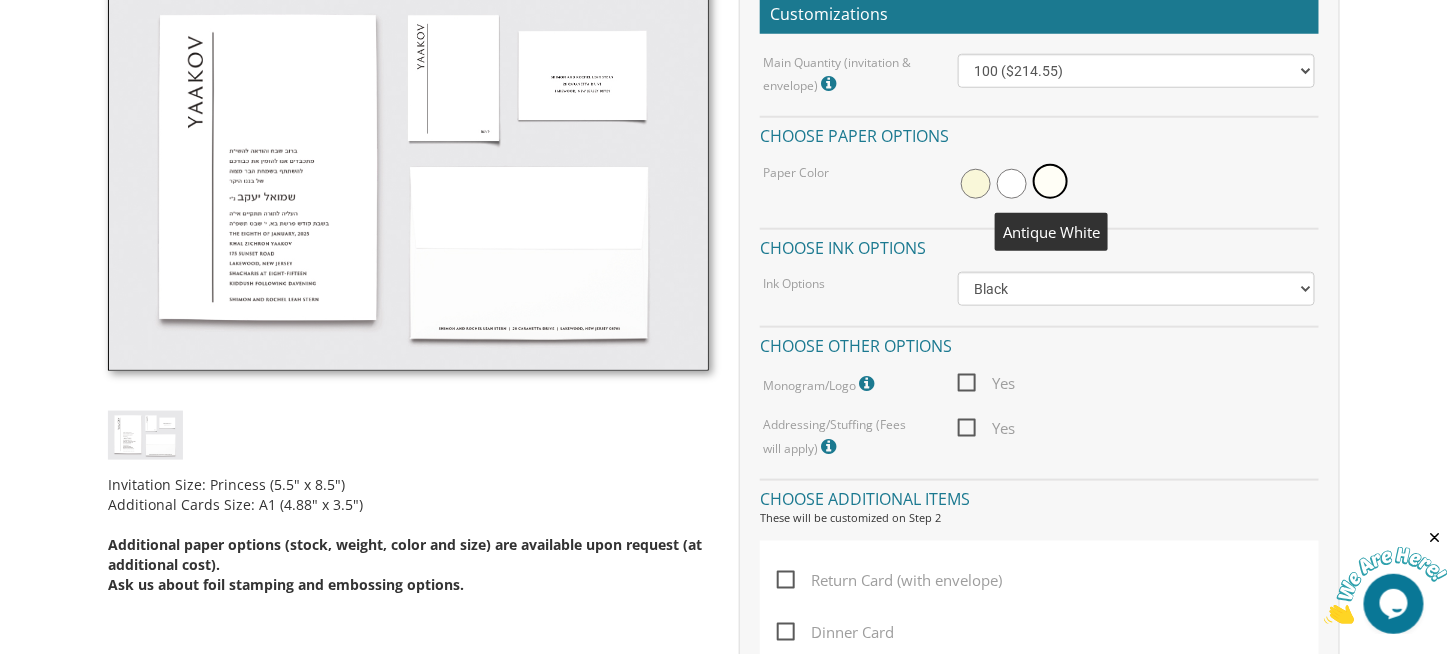 click at bounding box center (1050, 181) 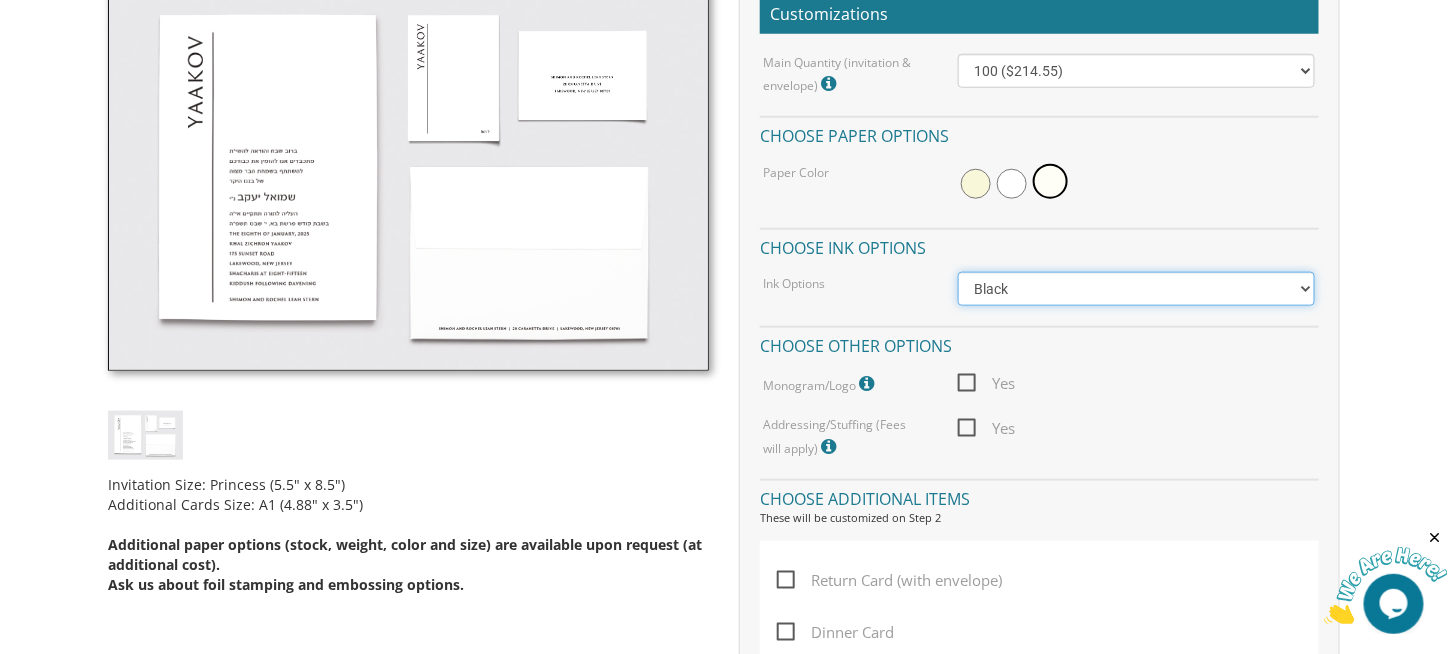 click on "Black Colored Ink ($65.00) Black + One Color ($100.00) Two Colors ($137.95)" at bounding box center (1137, 289) 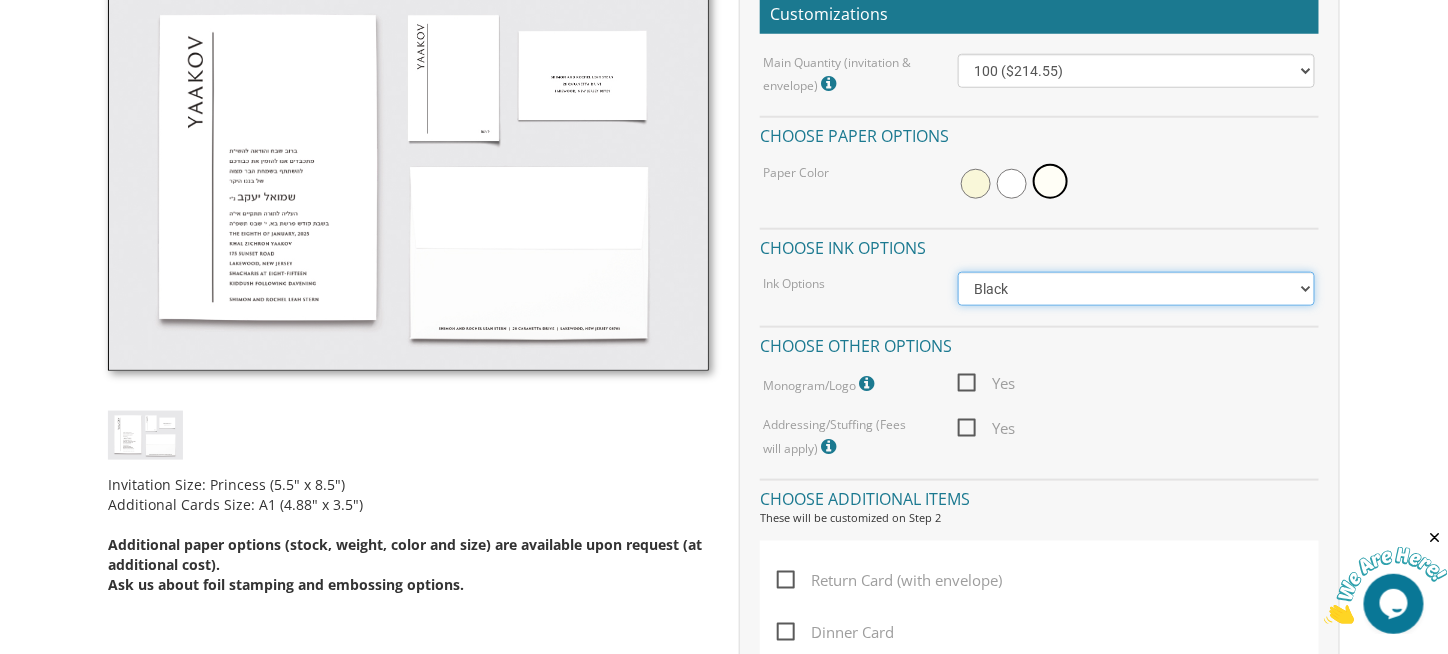 click on "Black Colored Ink ($65.00) Black + One Color ($100.00) Two Colors ($137.95)" at bounding box center [1137, 289] 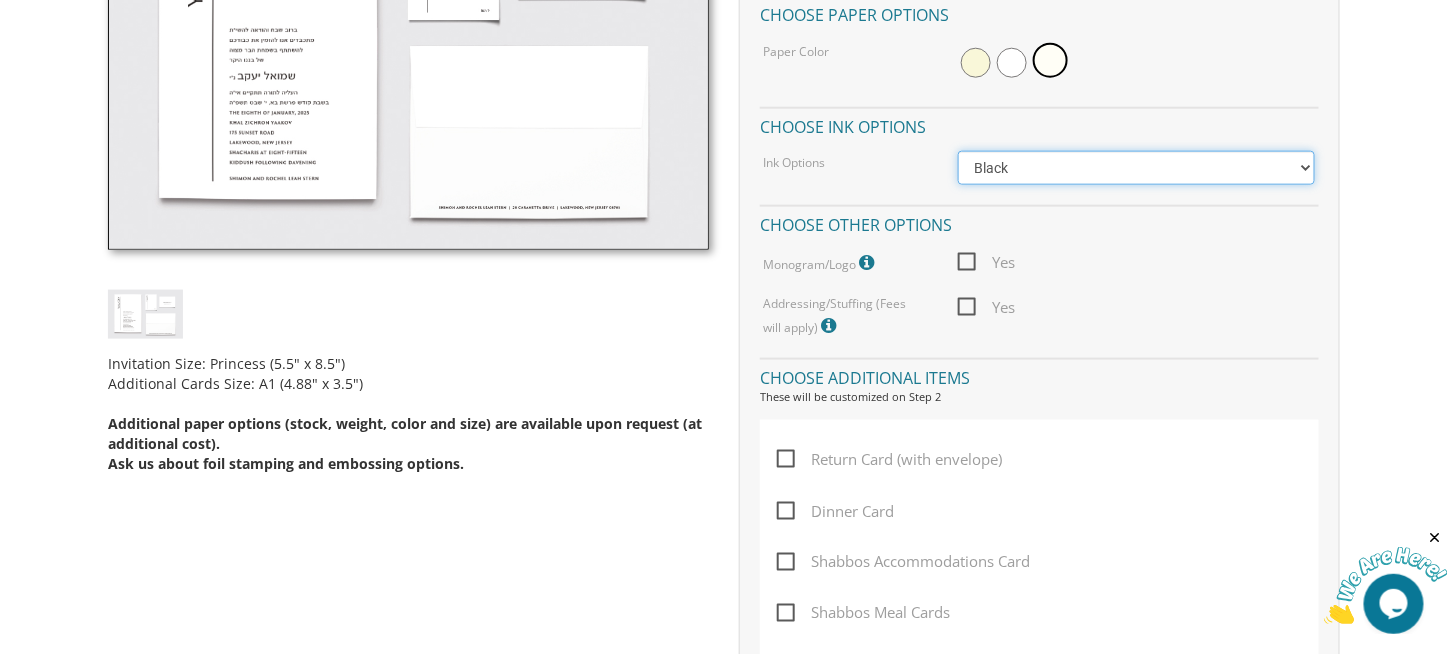 scroll, scrollTop: 766, scrollLeft: 0, axis: vertical 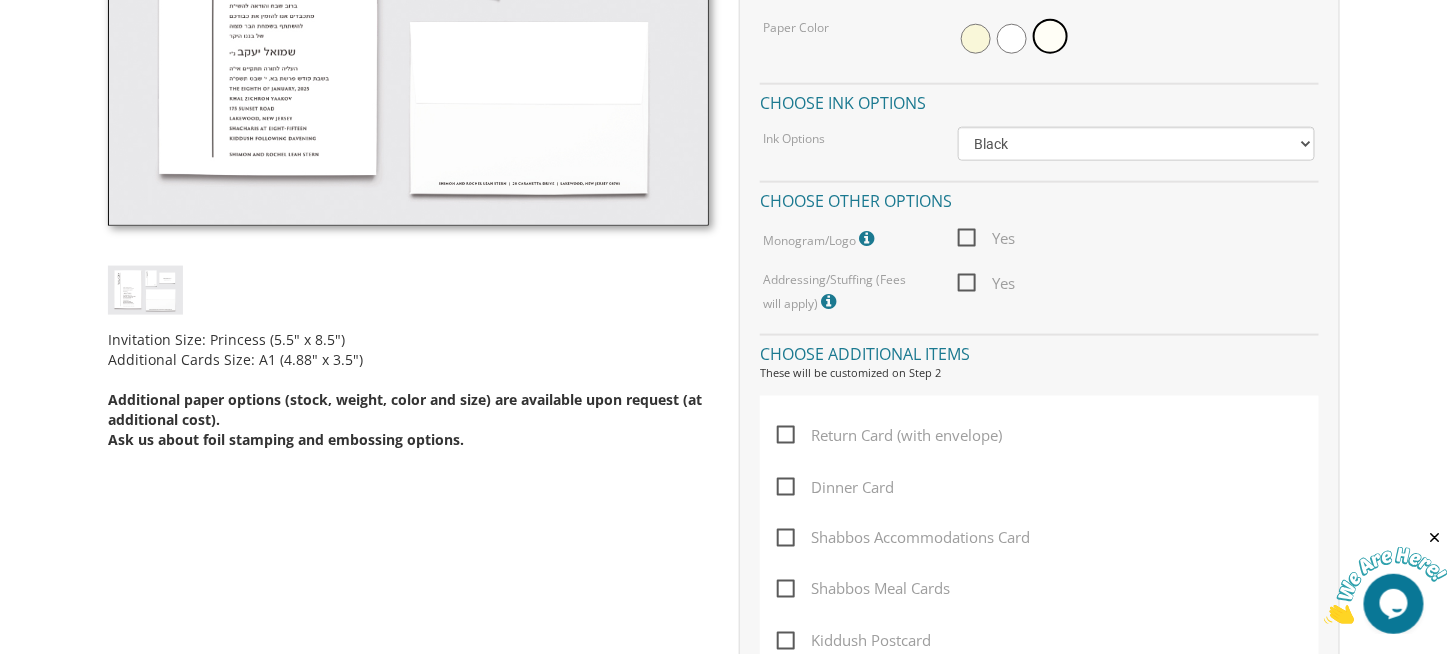 click on "Yes" at bounding box center (987, 238) 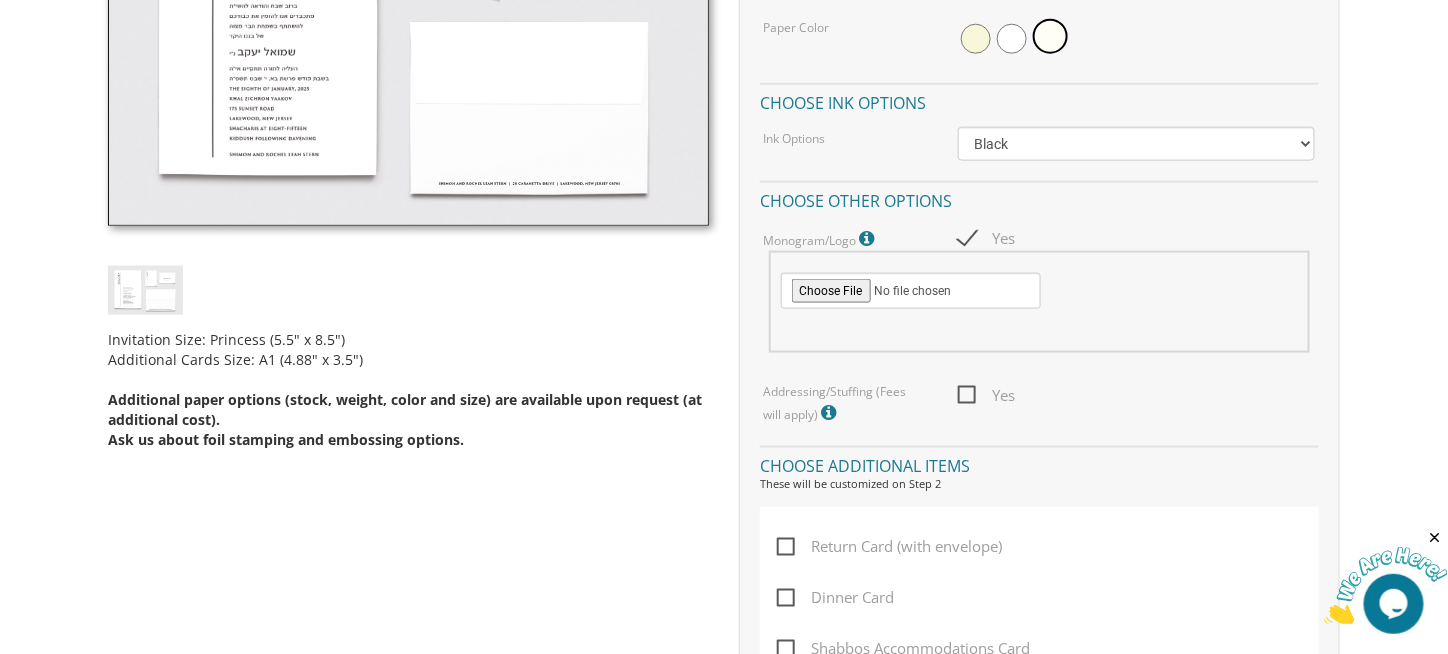 click on "Yes" at bounding box center [987, 238] 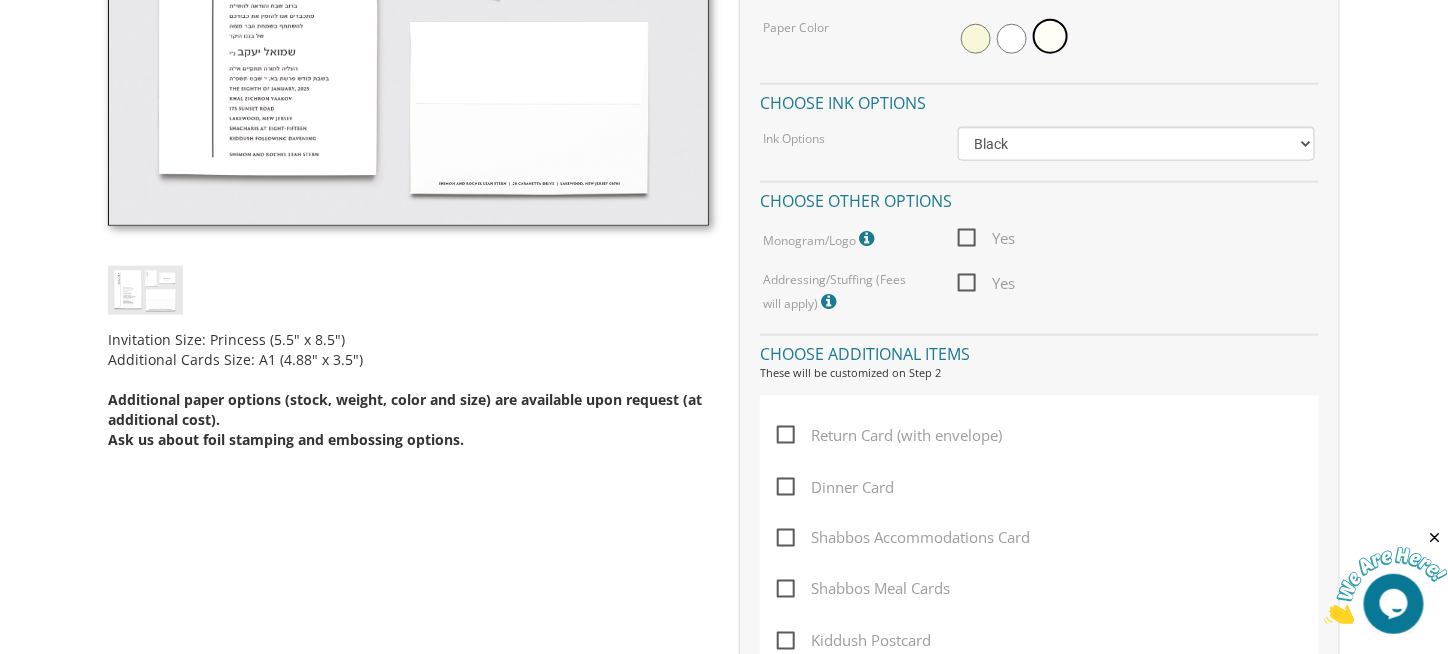 click on "Yes" at bounding box center (987, 283) 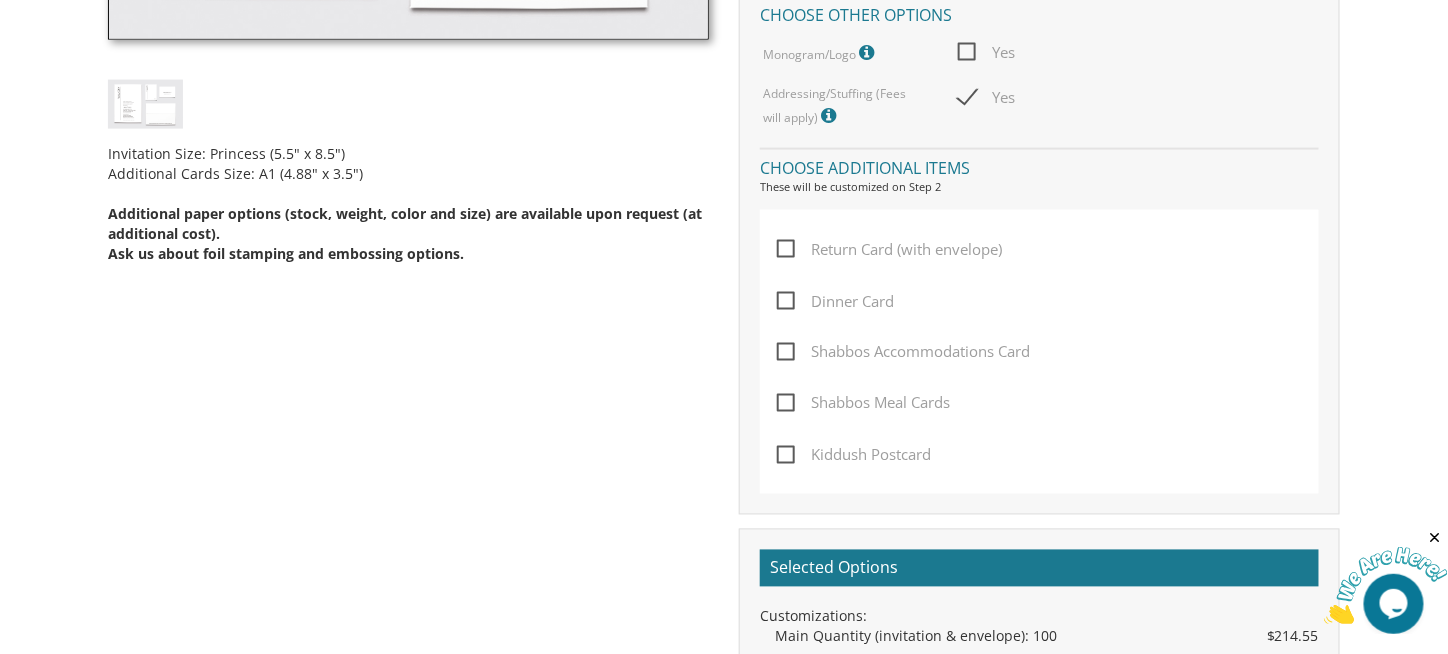 scroll, scrollTop: 966, scrollLeft: 0, axis: vertical 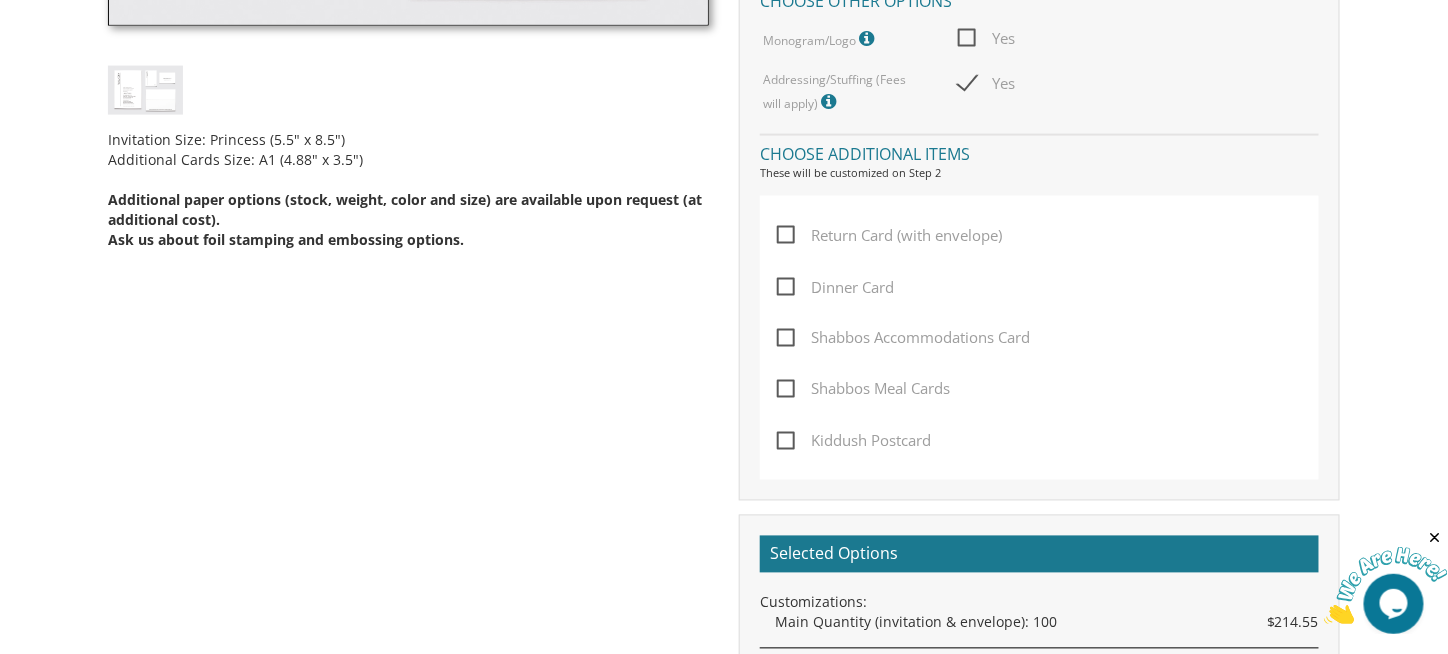 click on "Dinner Card" at bounding box center [836, 287] 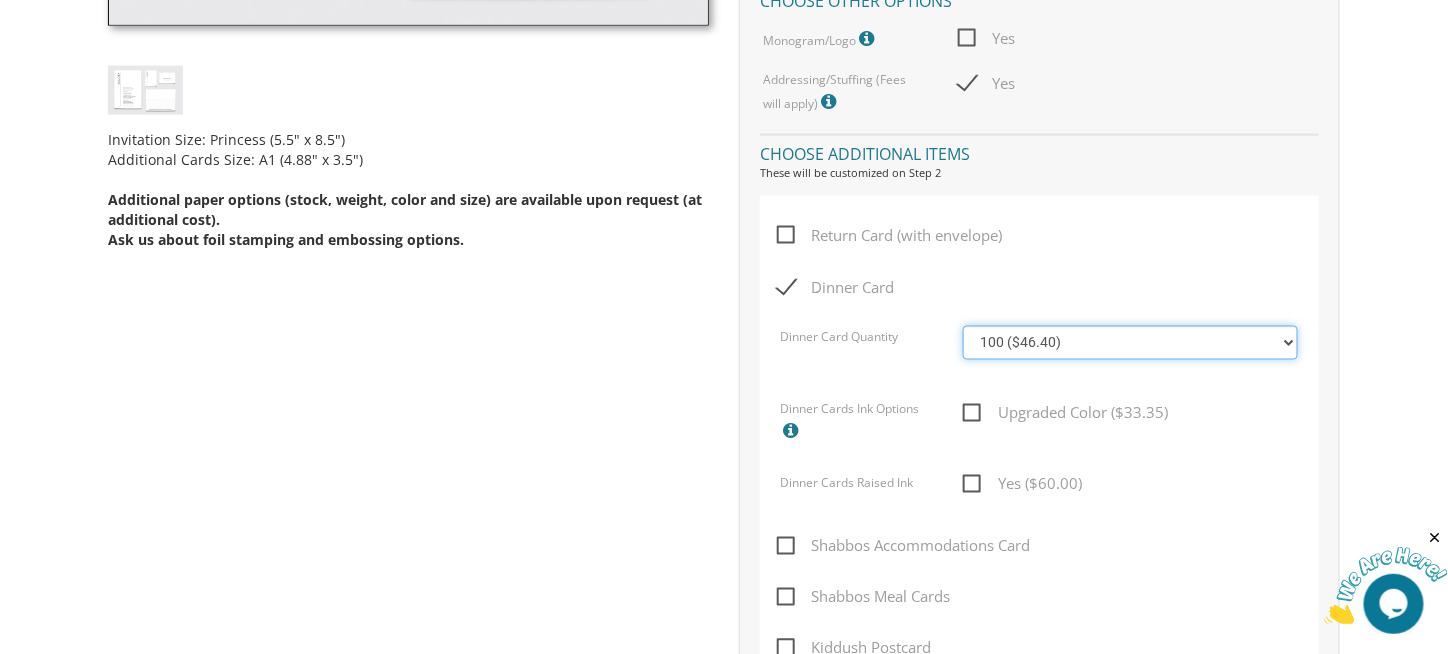 click on "100 ($46.40) 200 ($55.20) 300 ($61.85) 400 ($70.60) 500 ($77.20) 600 ($85.95) 700 ($92.55) 800 ($99.10) 900 ($107.85) 1000 ($114.40)" at bounding box center [1130, 343] 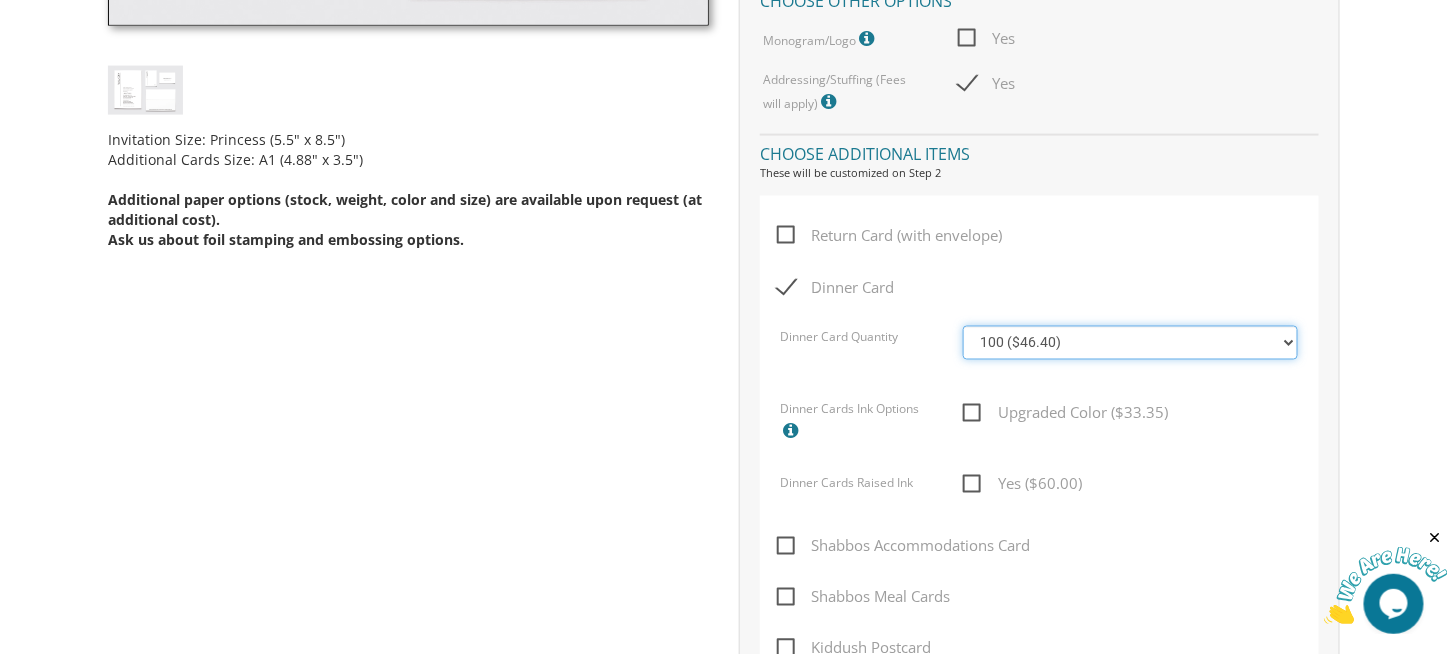 select on "200" 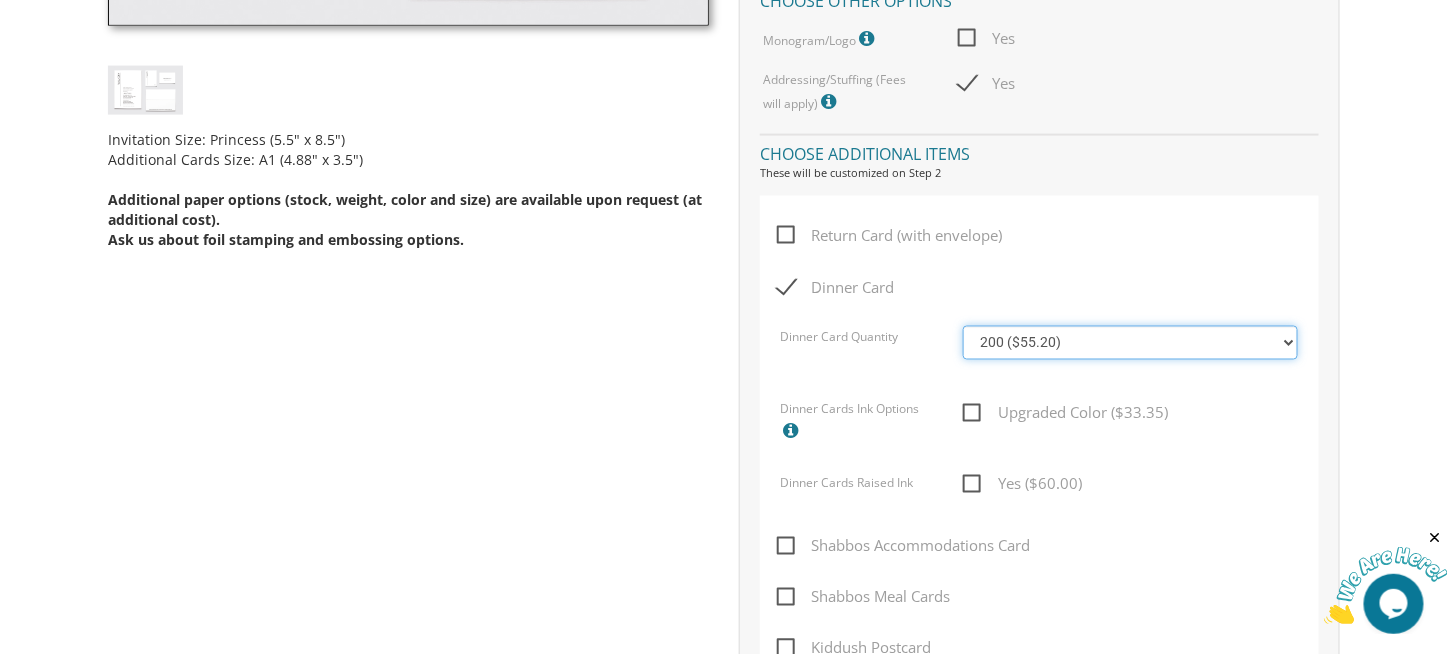 click on "100 ($46.40) 200 ($55.20) 300 ($61.85) 400 ($70.60) 500 ($77.20) 600 ($85.95) 700 ($92.55) 800 ($99.10) 900 ($107.85) 1000 ($114.40)" at bounding box center (1130, 343) 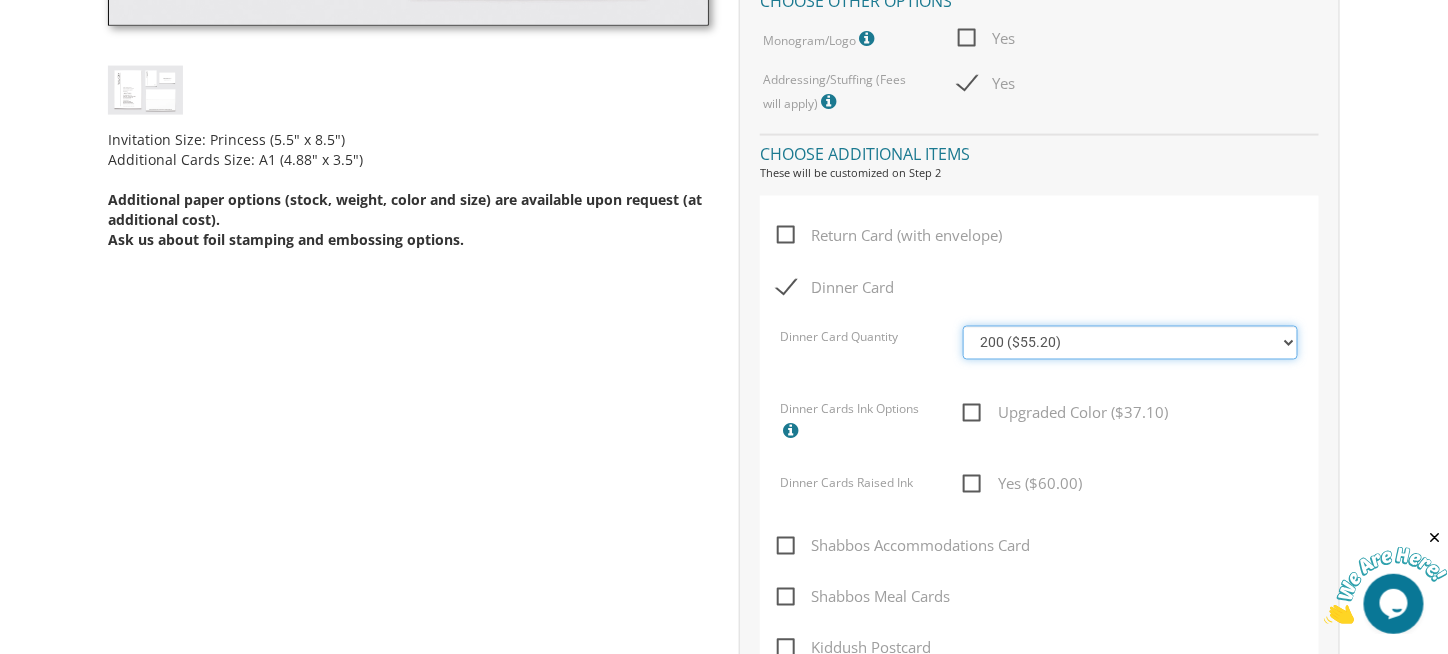 click on "100 ($46.40) 200 ($55.20) 300 ($61.85) 400 ($70.60) 500 ($77.20) 600 ($85.95) 700 ($92.55) 800 ($99.10) 900 ($107.85) 1000 ($114.40)" at bounding box center [1130, 343] 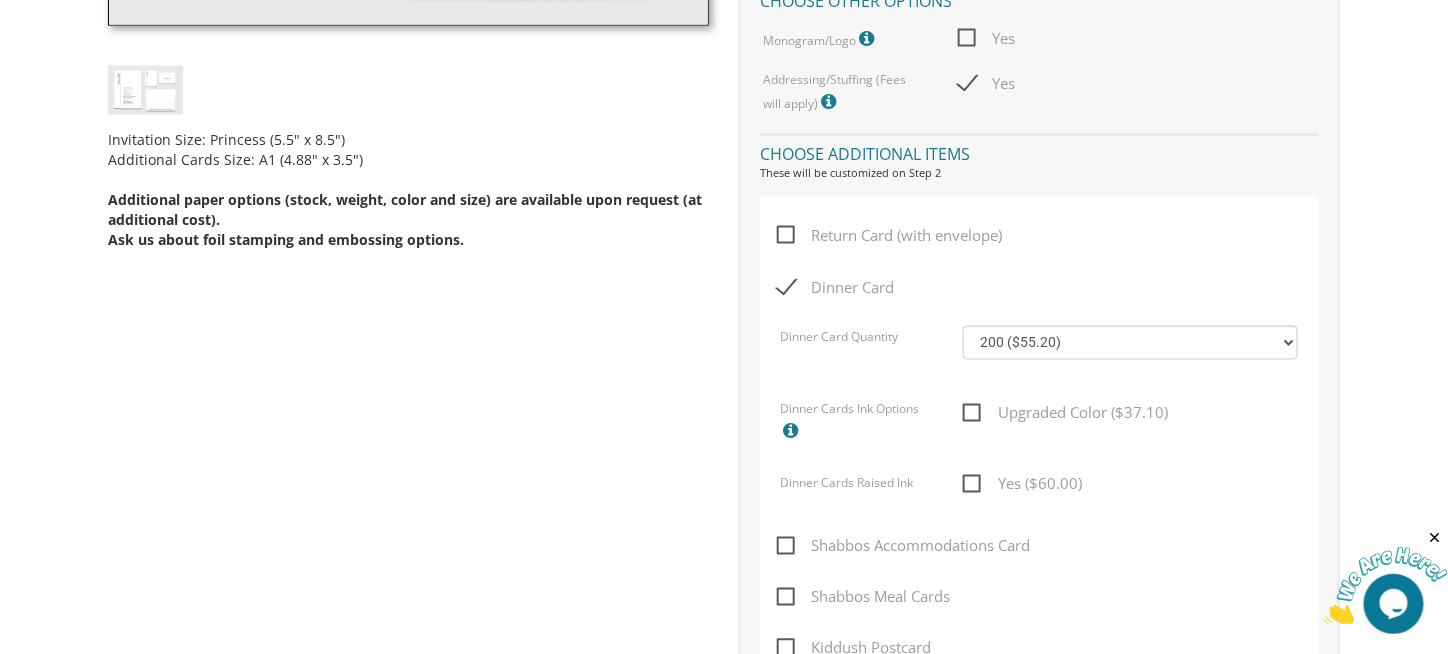 click on "Return Card (with envelope)" at bounding box center (1039, 248) 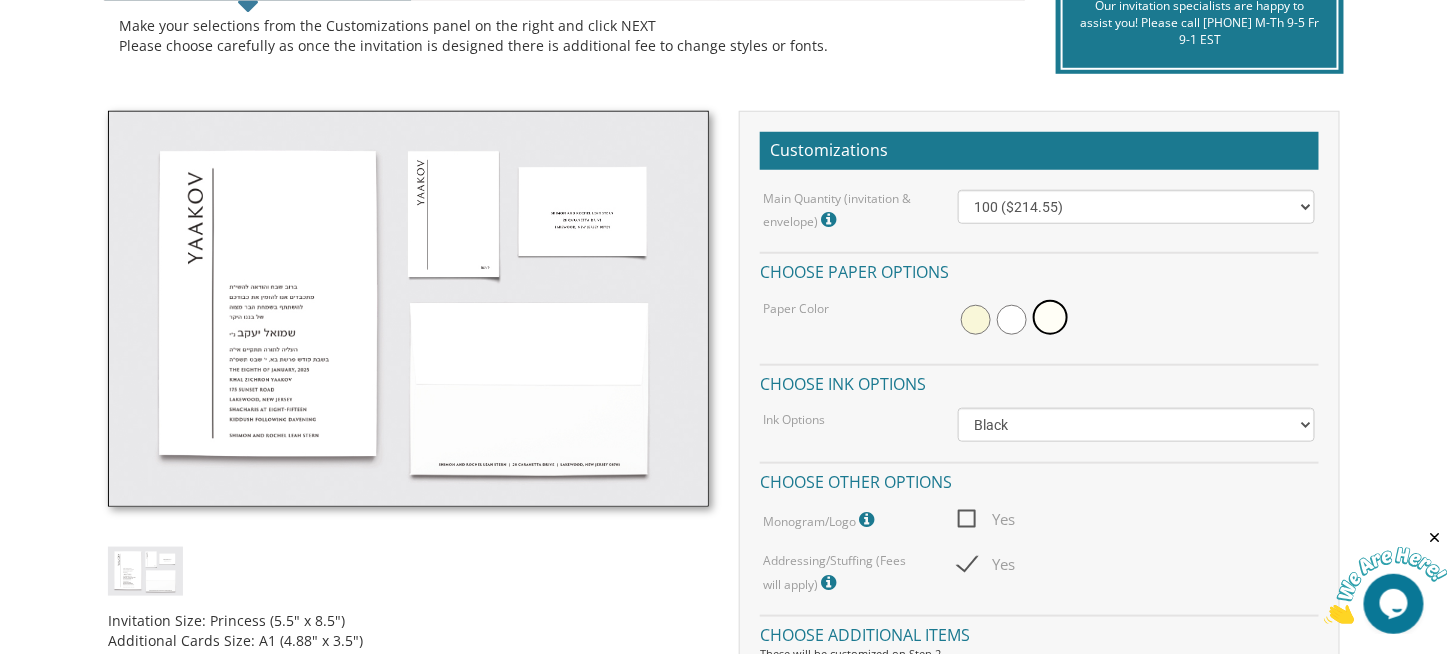 scroll, scrollTop: 479, scrollLeft: 0, axis: vertical 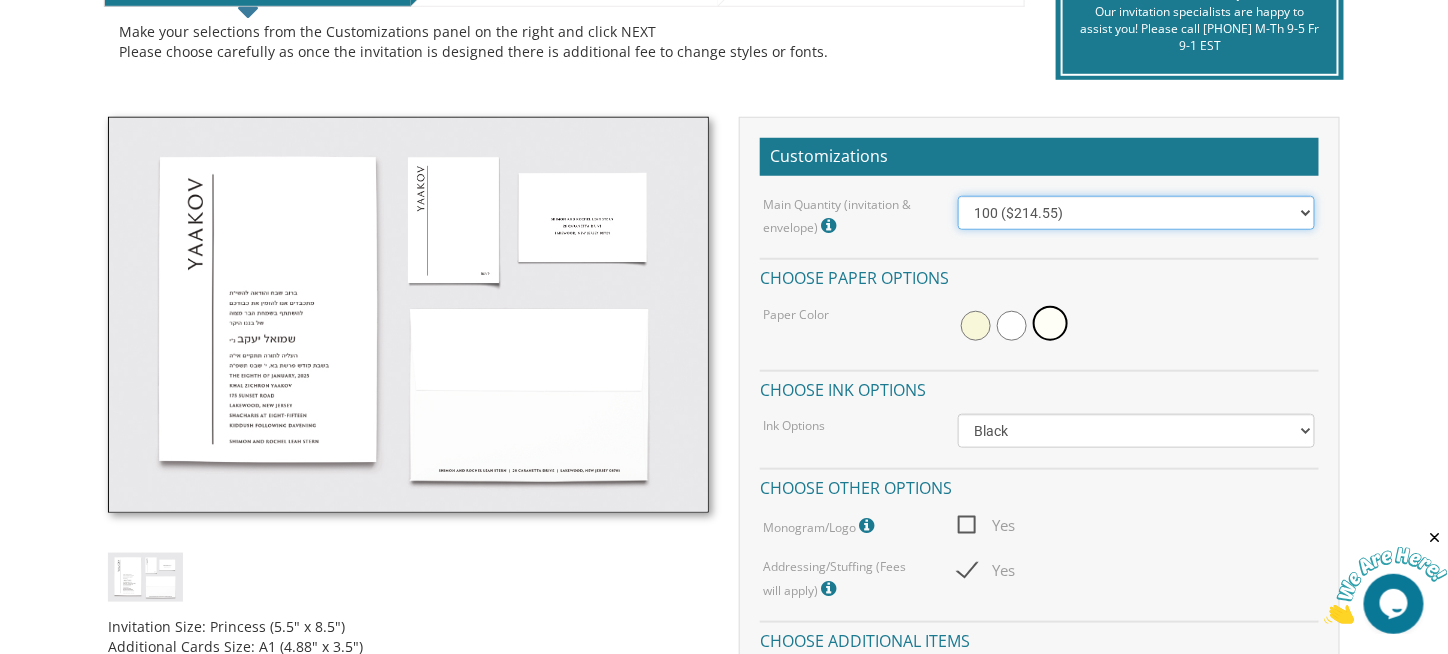 click on "100 ($214.55) 200 ($254.60) 300 ($294.25) 400 ($333.55) 500 ($373.90) 600 ($413.25) 700 ($452.35) 800 ($491.40) 900 ($528.00) 1000 ($568.05)" at bounding box center [1137, 213] 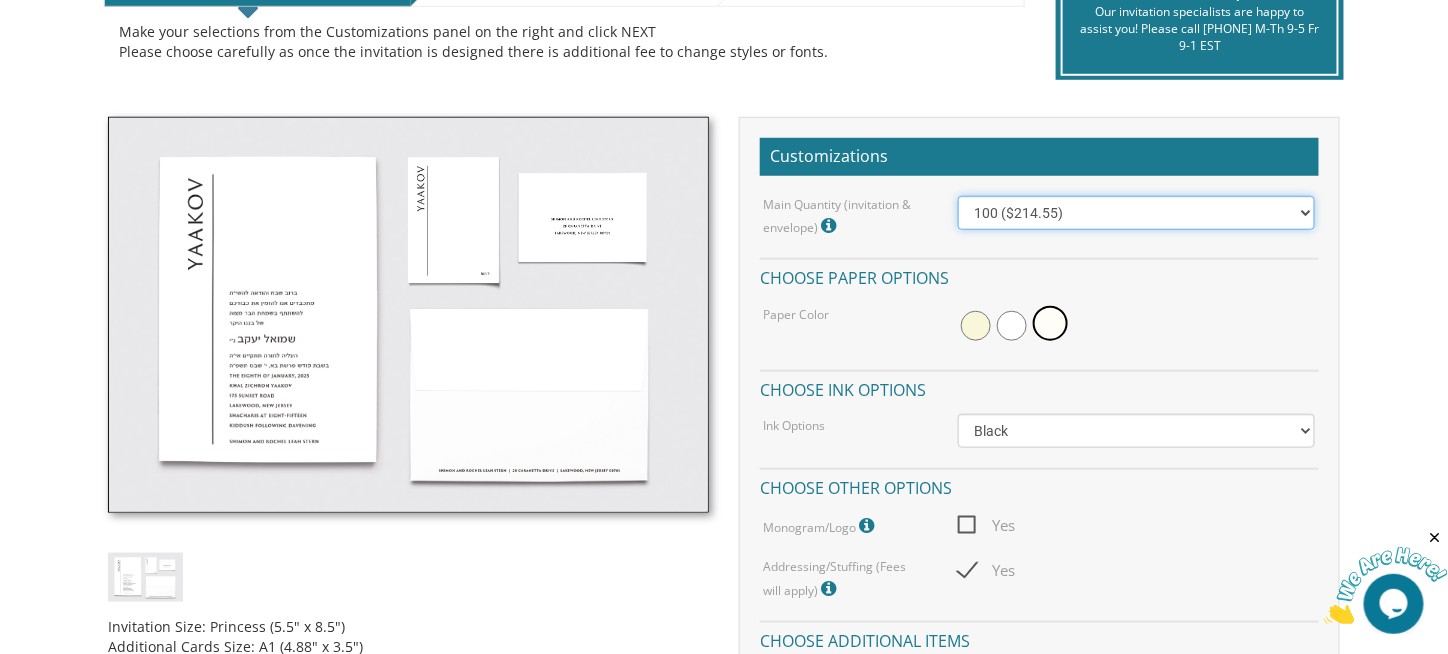 select on "300" 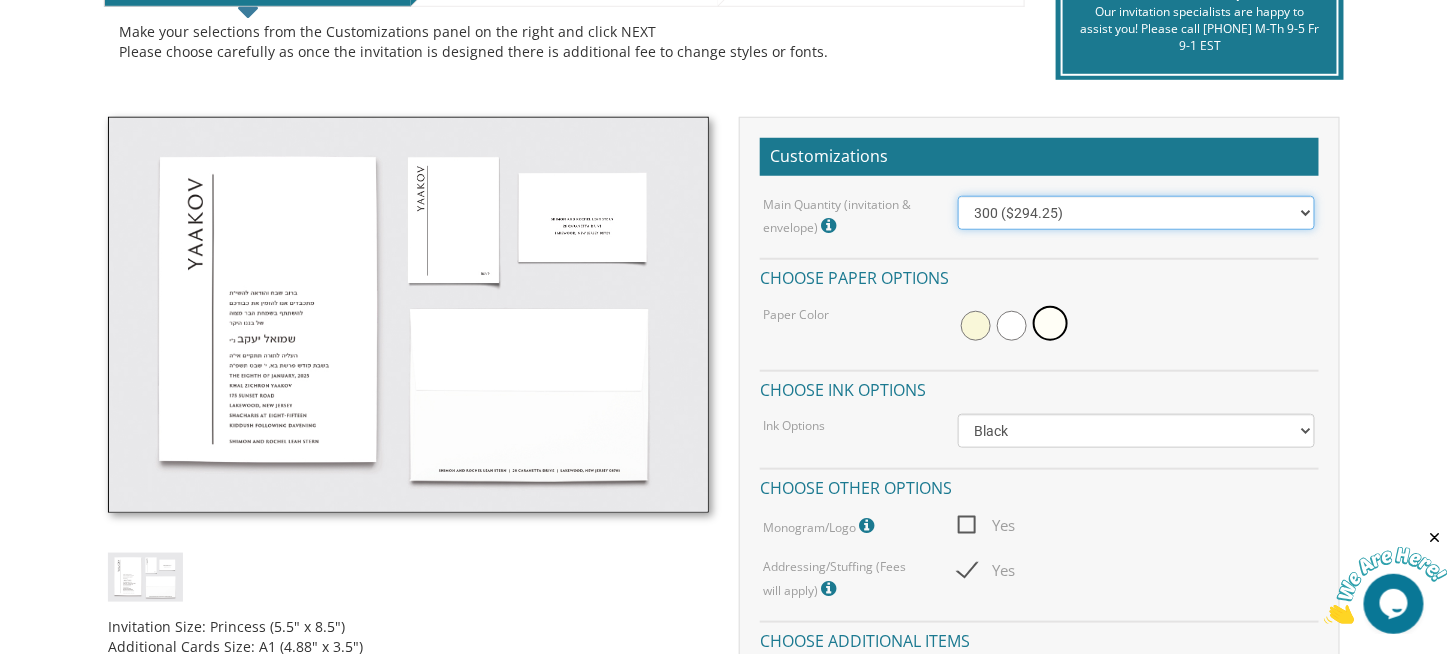 click on "100 ($214.55) 200 ($254.60) 300 ($294.25) 400 ($333.55) 500 ($373.90) 600 ($413.25) 700 ($452.35) 800 ($491.40) 900 ($528.00) 1000 ($568.05)" at bounding box center (1137, 213) 